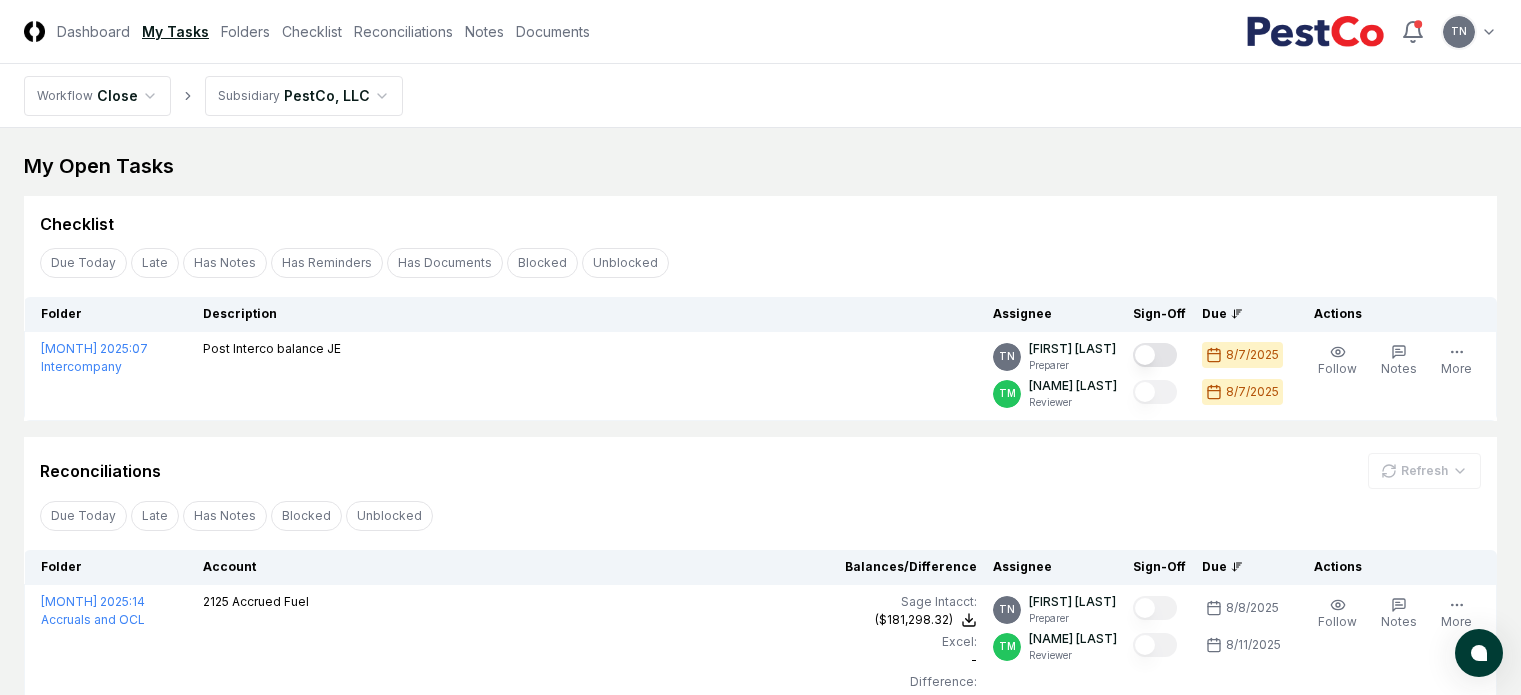 scroll, scrollTop: 0, scrollLeft: 0, axis: both 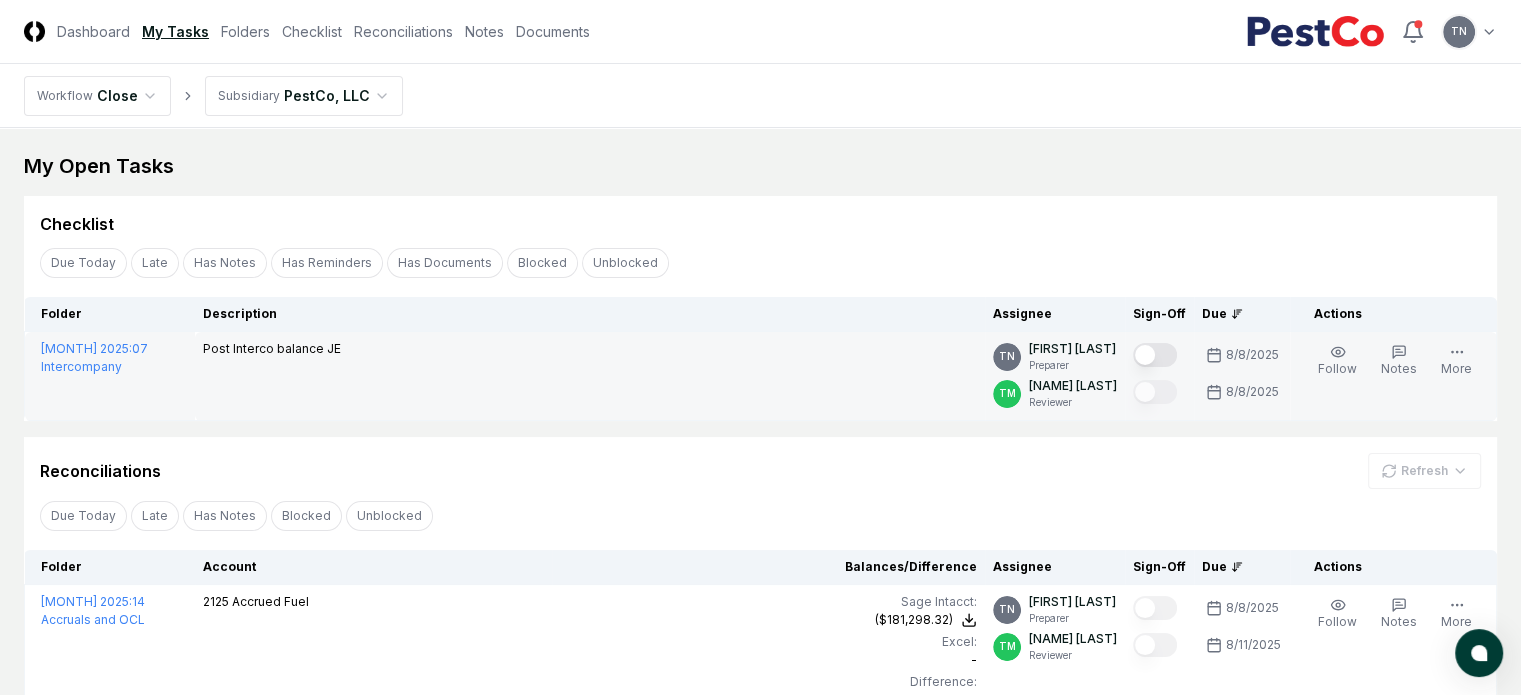 click at bounding box center (1155, 355) 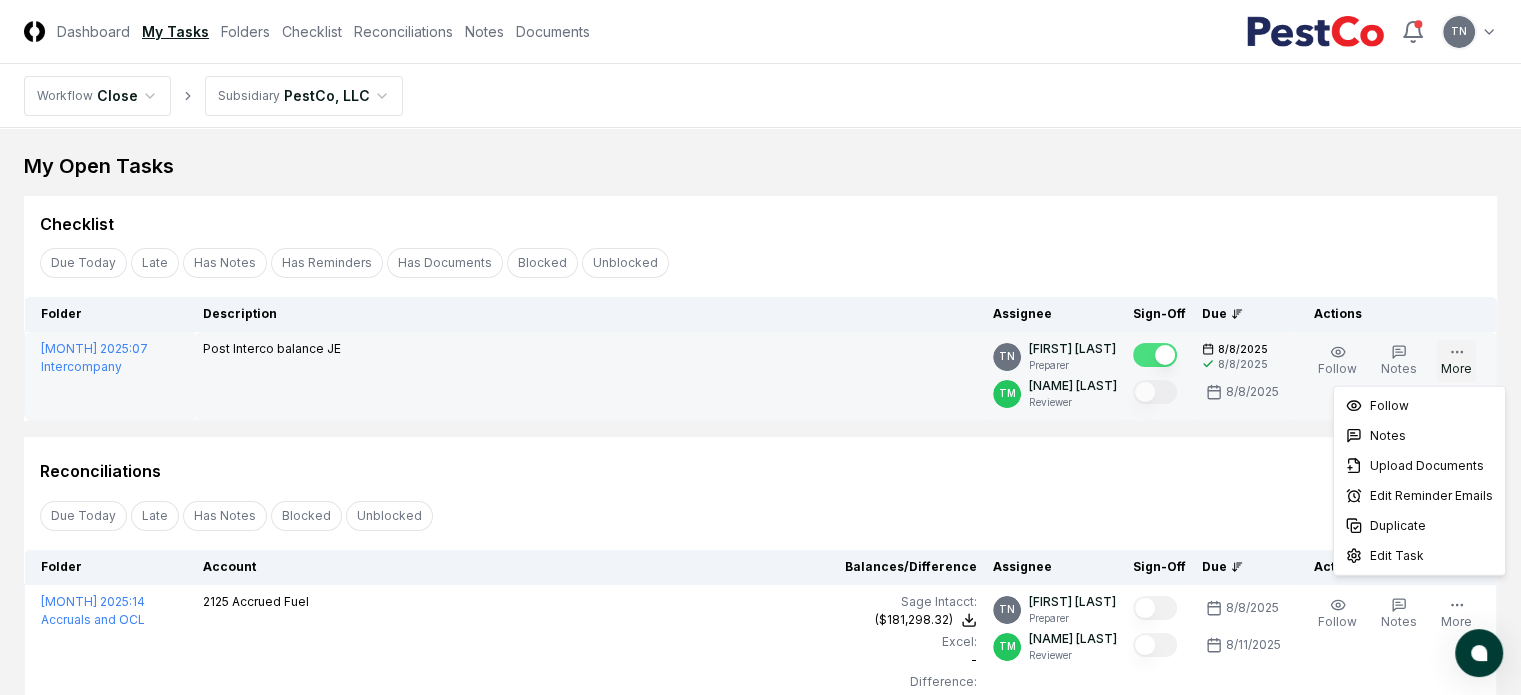 click 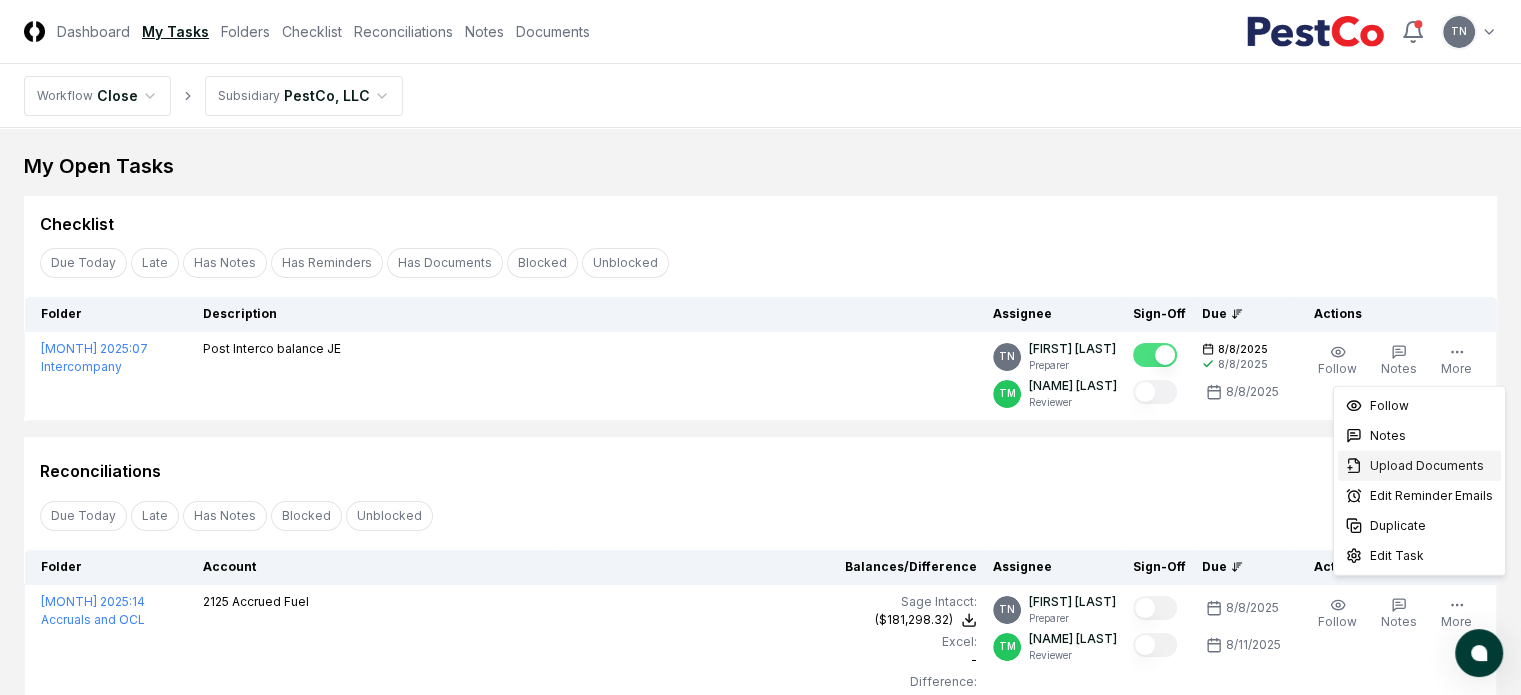 click on "Upload Documents" at bounding box center (1427, 466) 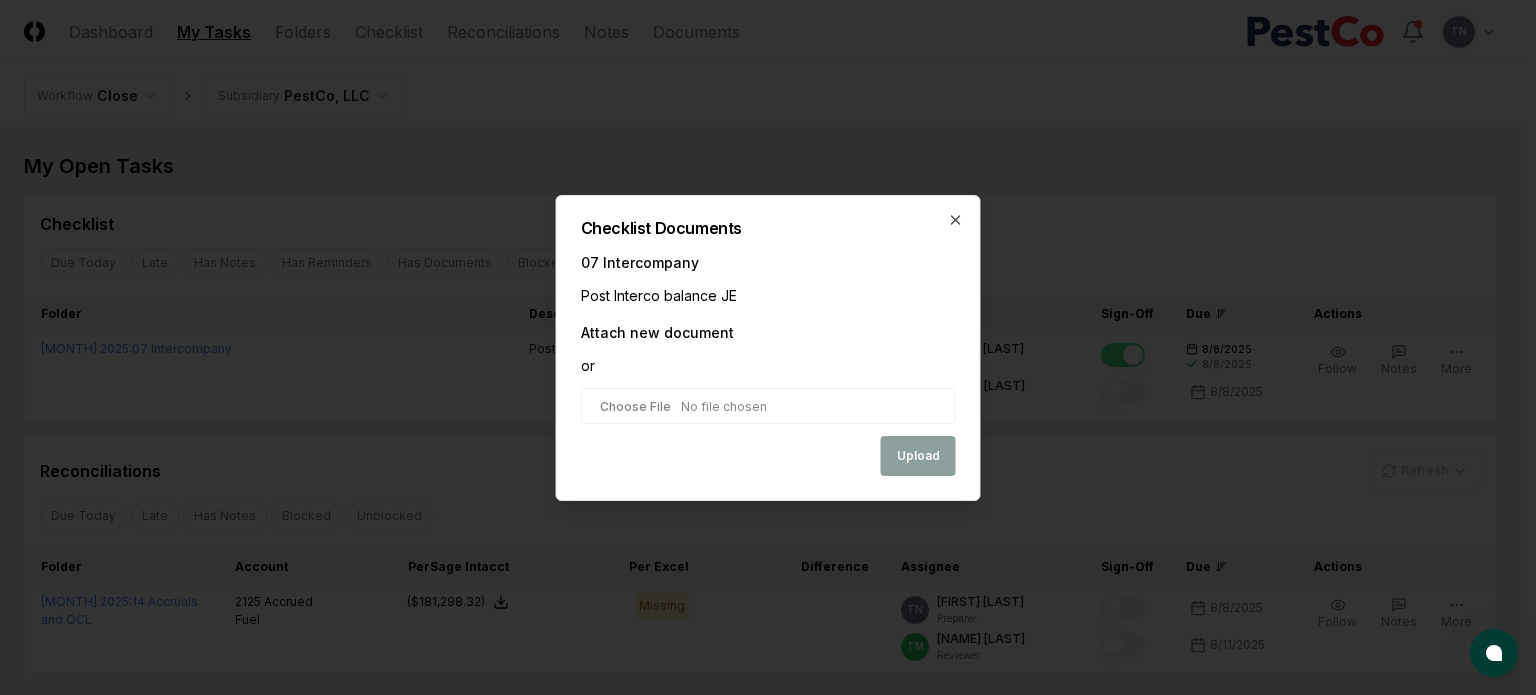 type on "**********" 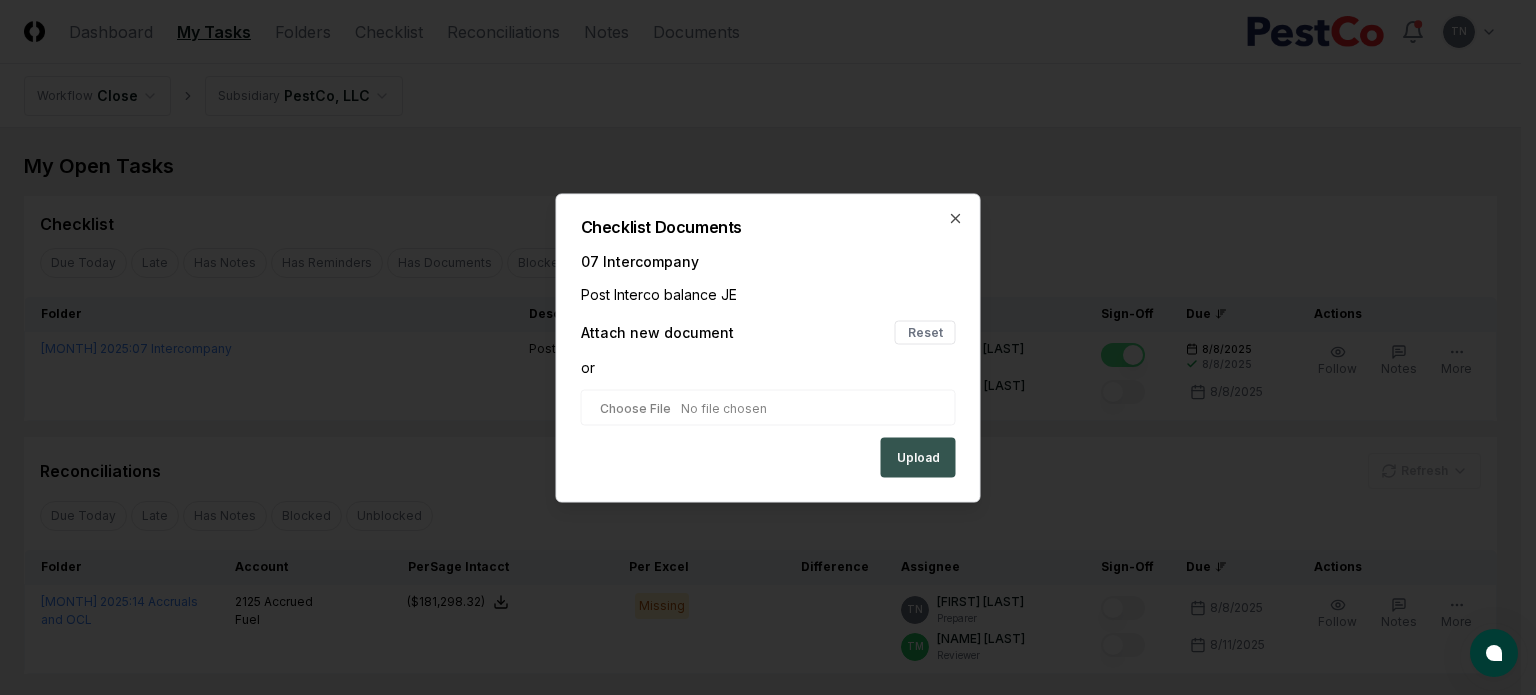 click on "Upload" at bounding box center (918, 457) 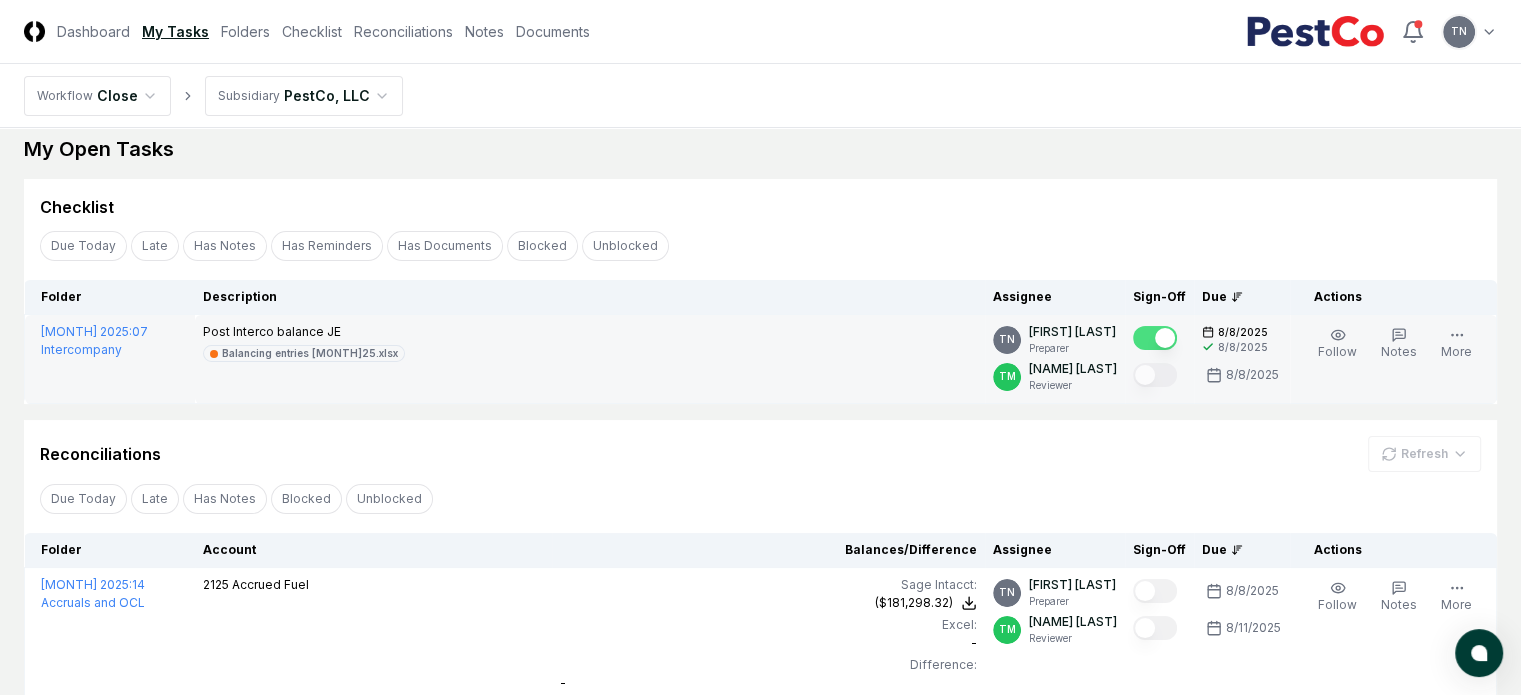 scroll, scrollTop: 0, scrollLeft: 0, axis: both 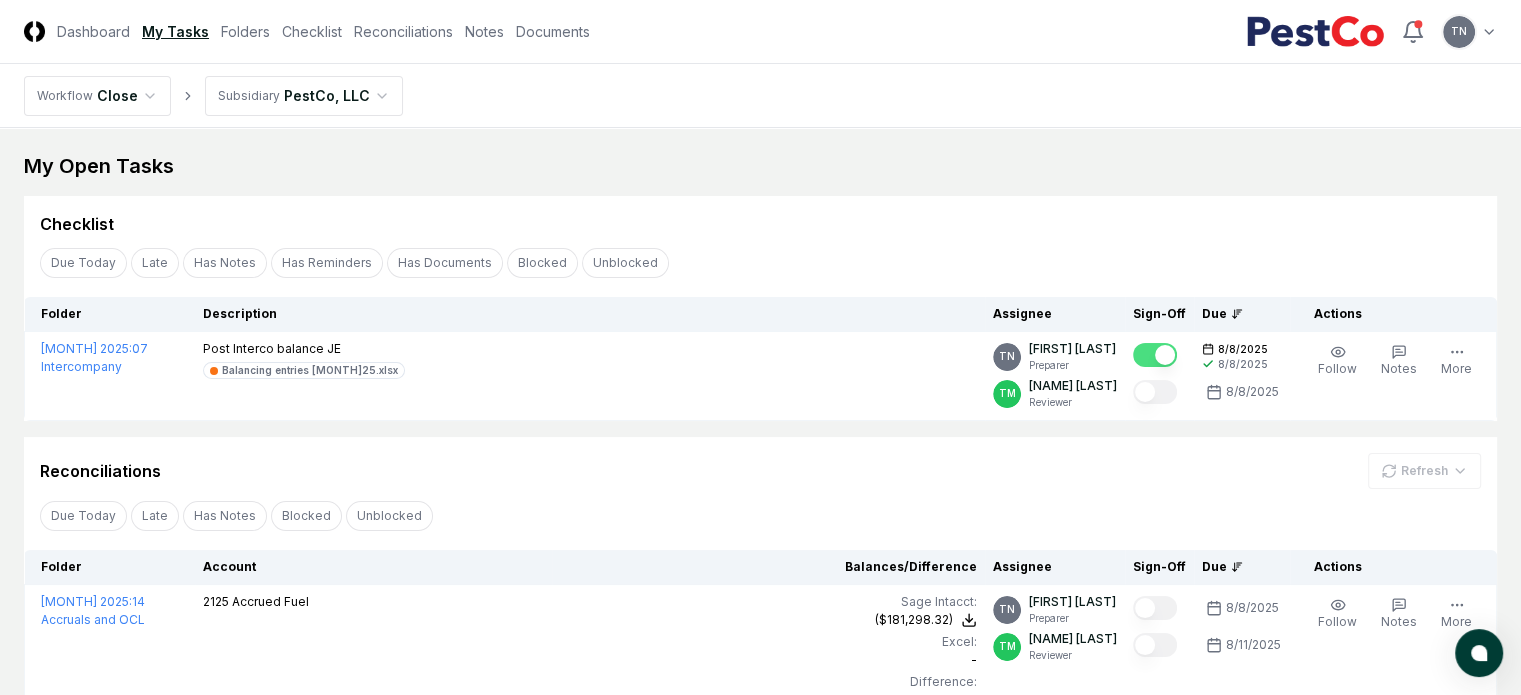 type 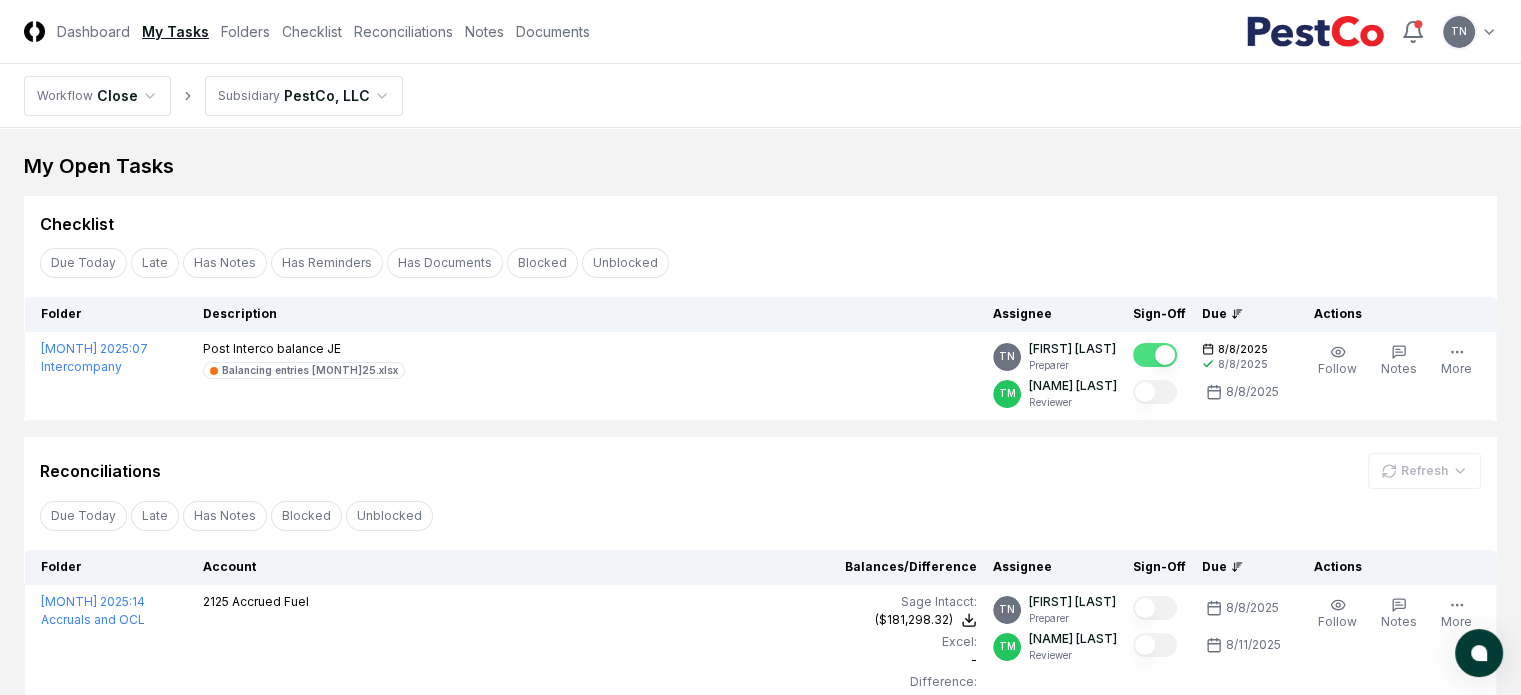 click on "My Open Tasks" at bounding box center (760, 166) 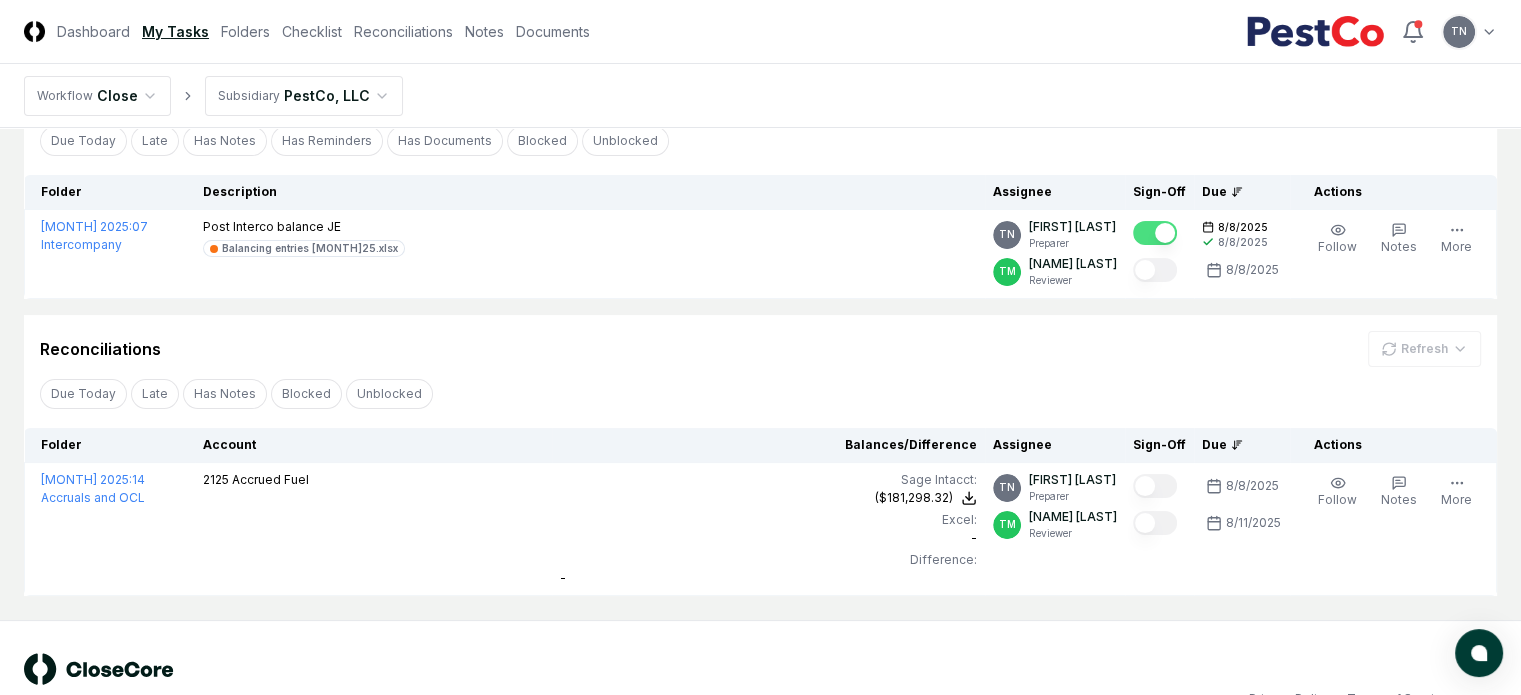 scroll, scrollTop: 0, scrollLeft: 0, axis: both 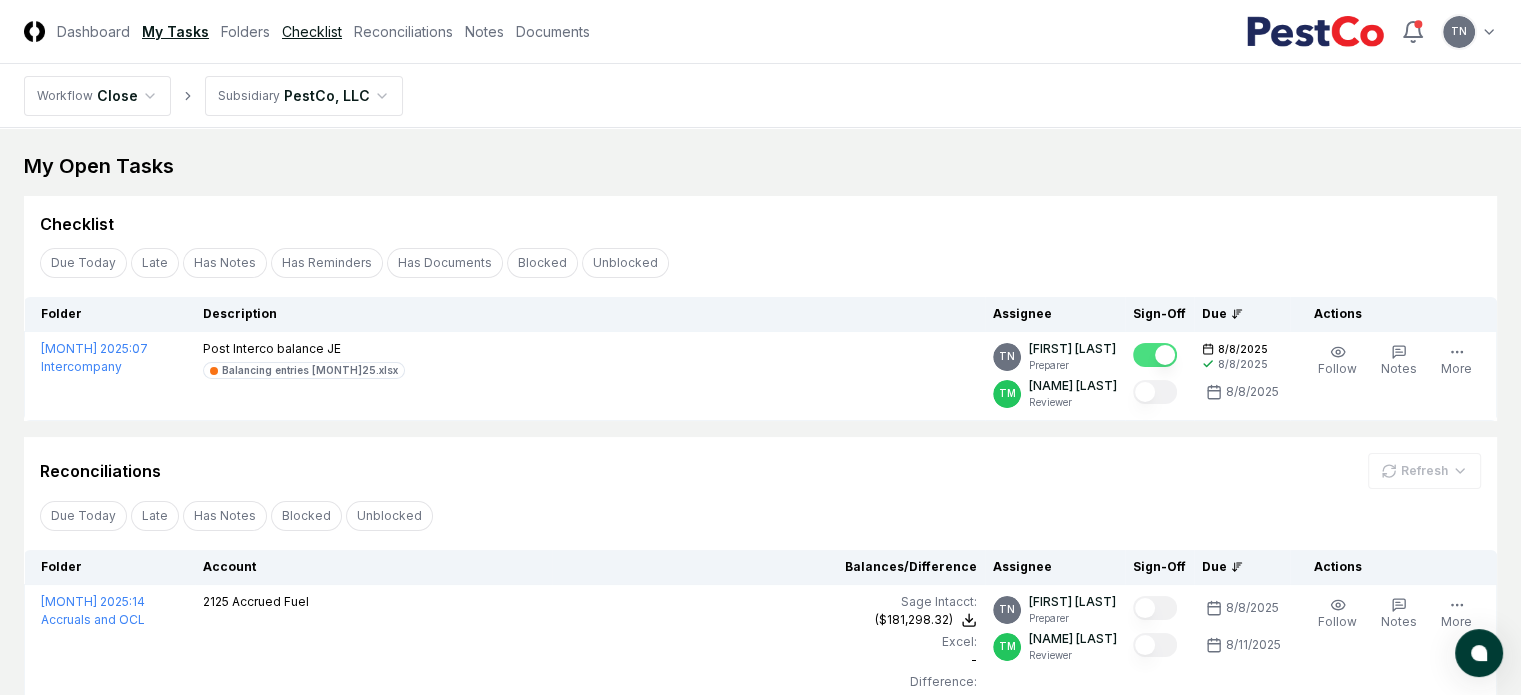 click on "Checklist" at bounding box center [312, 31] 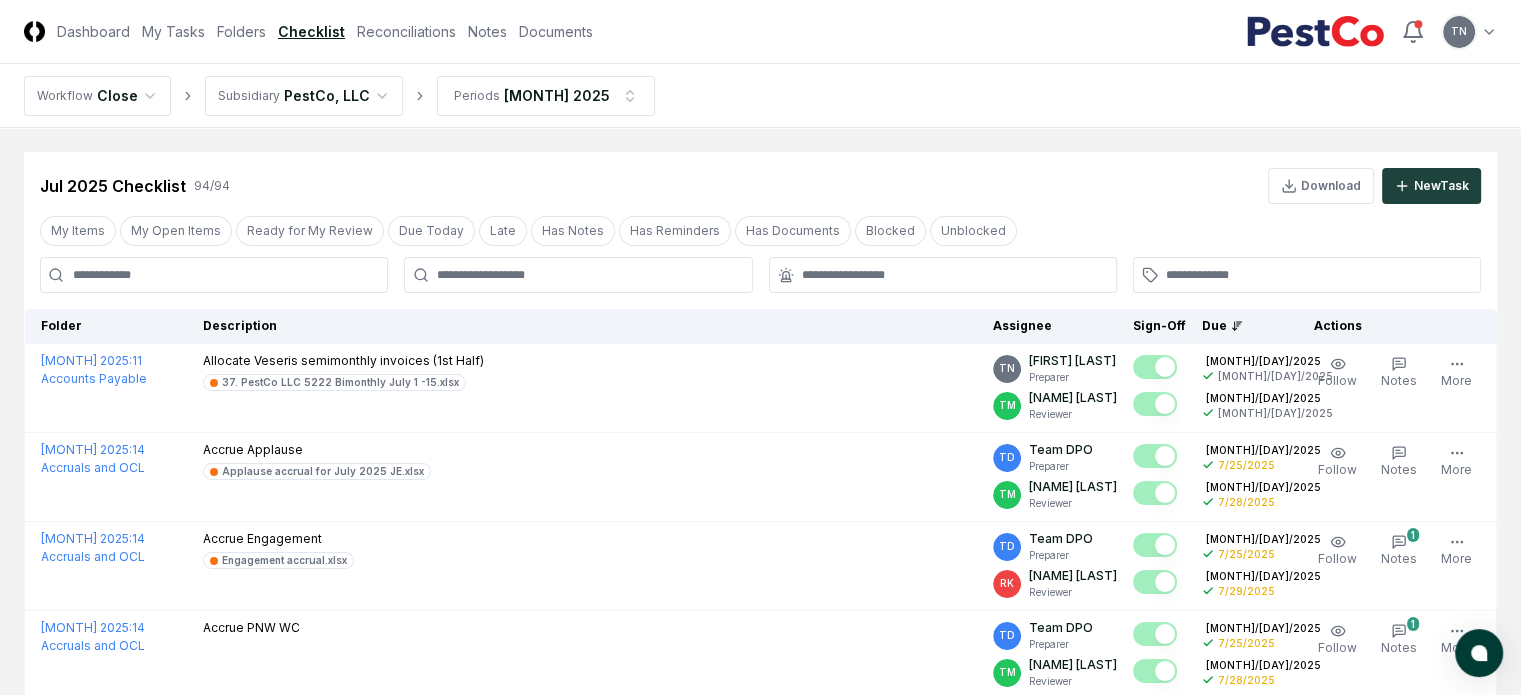 click at bounding box center [214, 275] 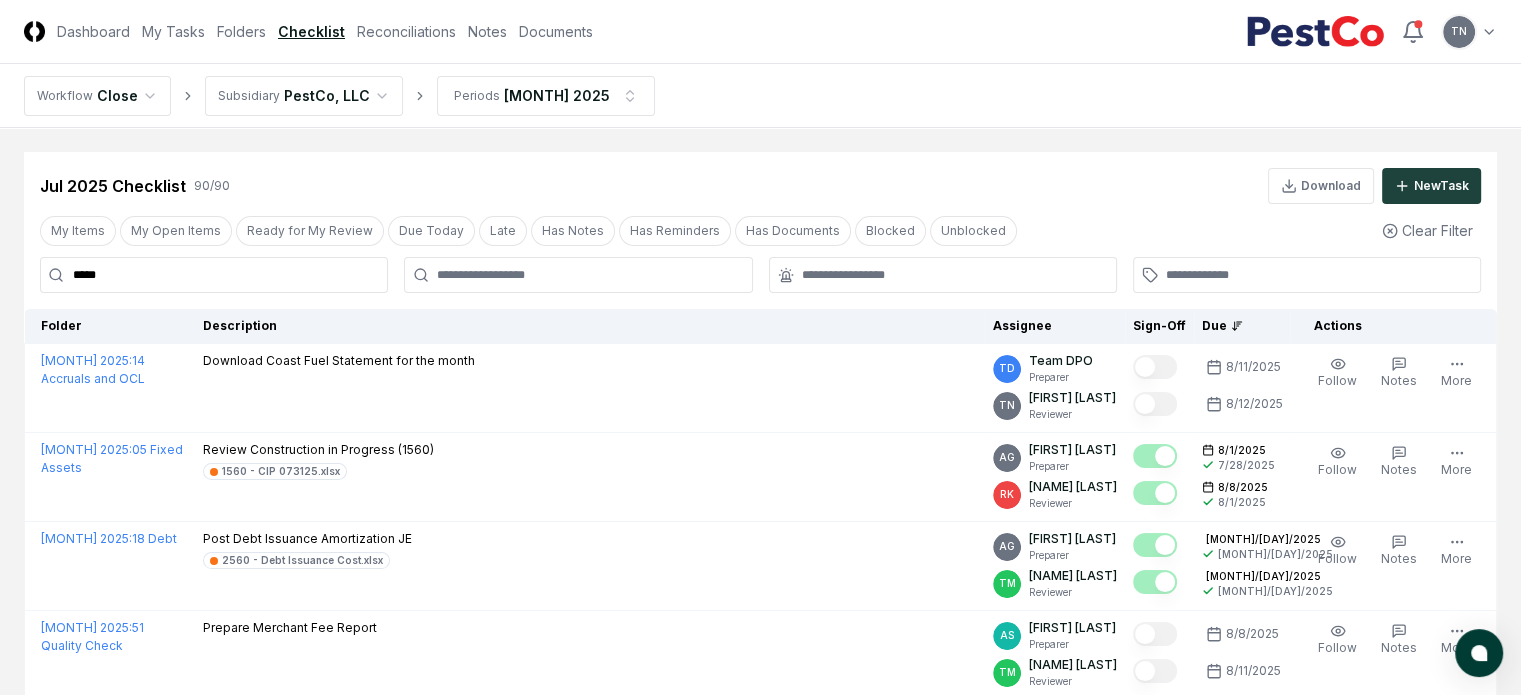 type on "*****" 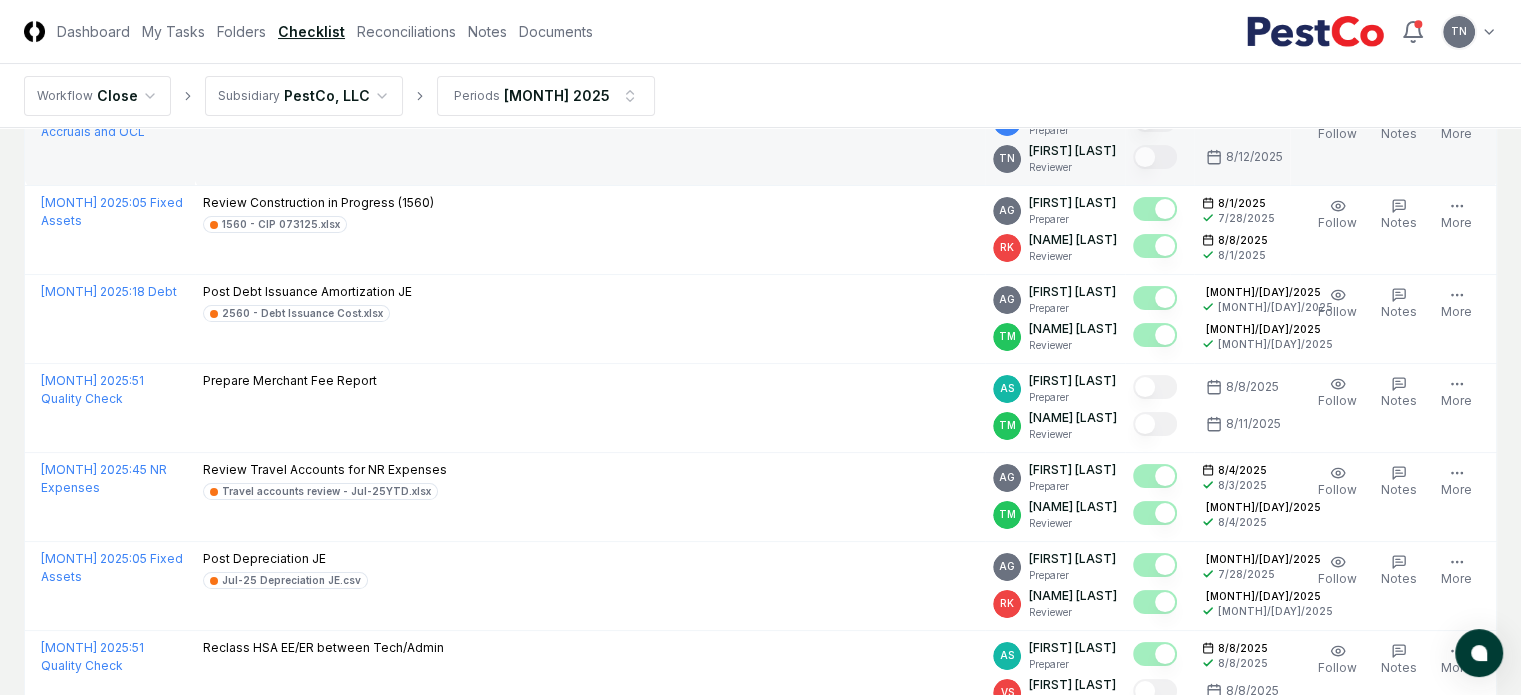scroll, scrollTop: 0, scrollLeft: 0, axis: both 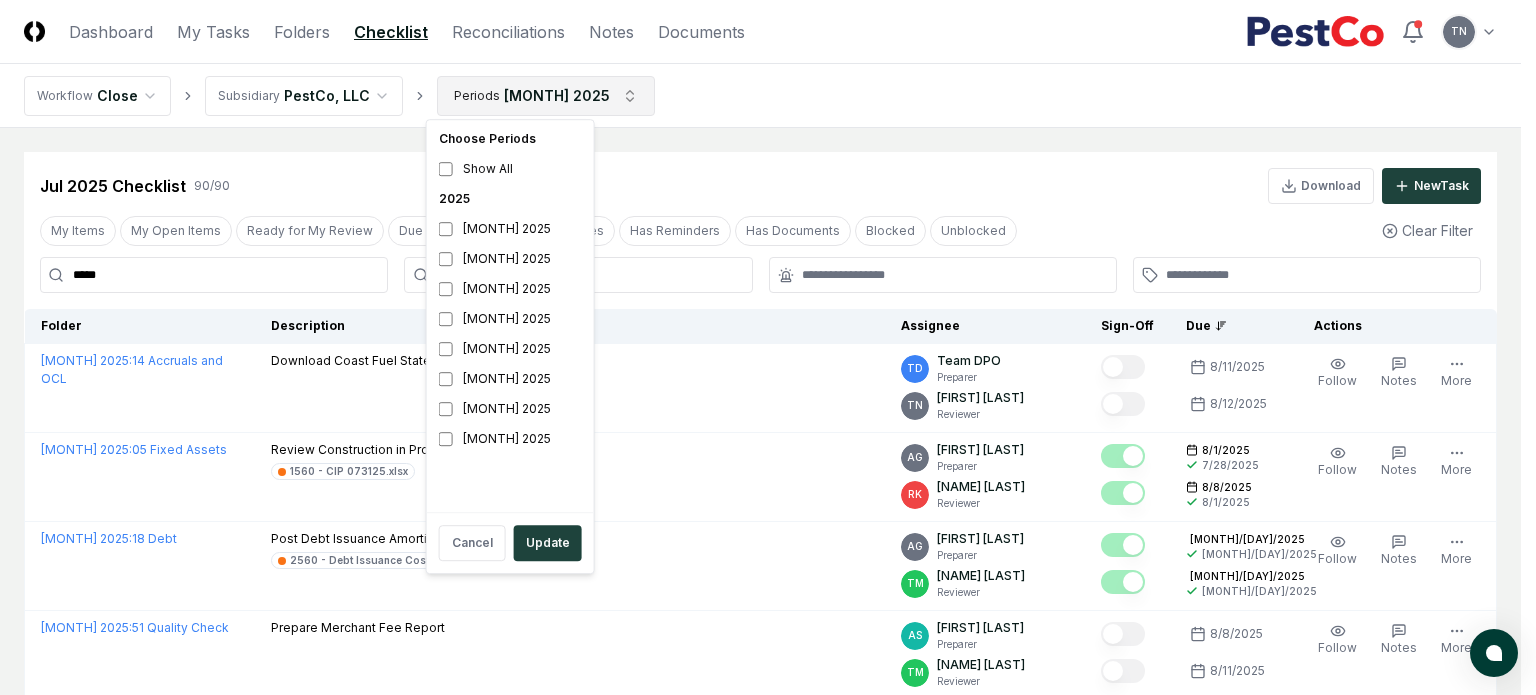 click on "CloseCore Dashboard My Tasks Folders Checklist Reconciliations Notes Documents Toggle navigation menu   TN Toggle user menu Workflow Close Subsidiary PestCo, LLC Periods [MONTH] 2025 Cancel Reassign [MONTH] 2025 Checklist 90 / 90 Download New  Task My Items My Open Items Ready for My Review Due Today Late Has Notes Has Reminders Has Documents Blocked Unblocked Clear Filter ***** Folder Description Assignee Sign-Off   Due Actions [MONTH] 2025 :  14 Accruals and OCL Download Coast Fuel Statement for the month TD Team DPO Preparer TN [NAME] [LAST] Reviewer [MONTH]/[DAY]/2025 [MONTH]/[DAY]/2025 Follow Notes Upload Reminder Duplicate Edit Task More [MONTH] 2025 :  05 Fixed Assets Review Construction in Progress (1560) 1560 - CIP 073125.xlsx AG [NAME] [LAST] Preparer RK [NAME] [LAST] Reviewer [MONTH]/[DAY]/2025 [MONTH]/[DAY]/2025 [MONTH]/[DAY]/2025 [MONTH]/[DAY]/2025 Follow Notes 1 Upload Reminder Duplicate Edit Task More [MONTH] 2025 :  18 Debt Post Debt Issuance Amortization JE 2560 - Debt Issuance Cost.xlsx AG [NAME] [LAST] Preparer TM [NAME] [LAST] Reviewer" at bounding box center [768, 2489] 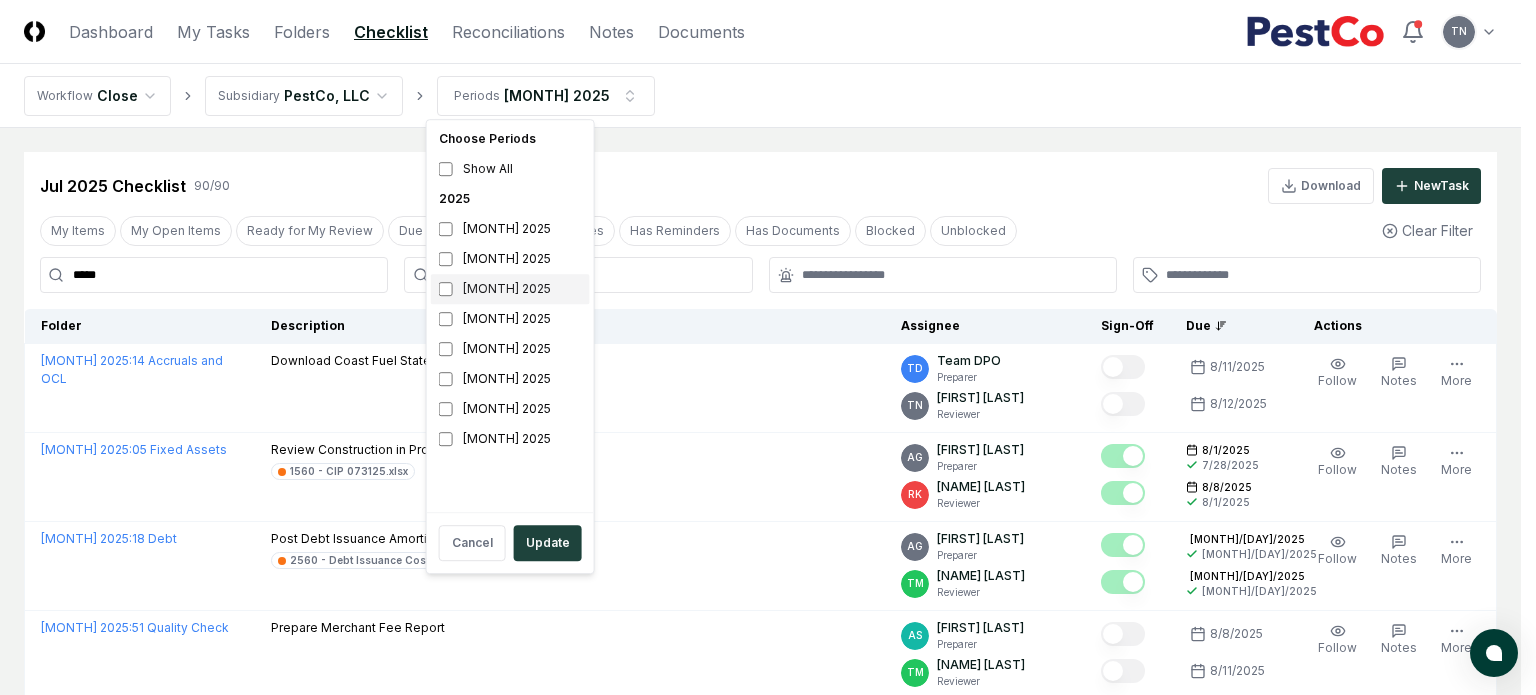 click on "[MONTH] 2025" at bounding box center [510, 289] 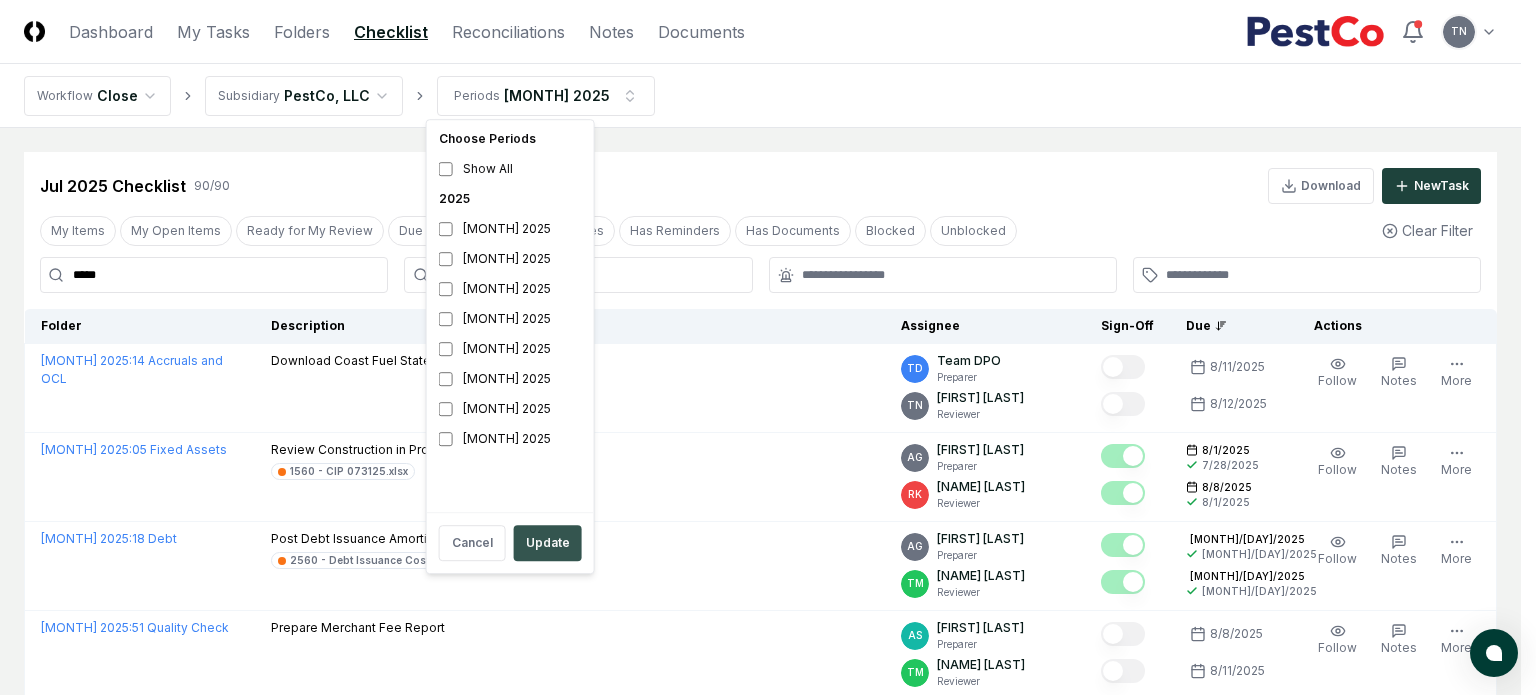 click on "Update" at bounding box center (548, 543) 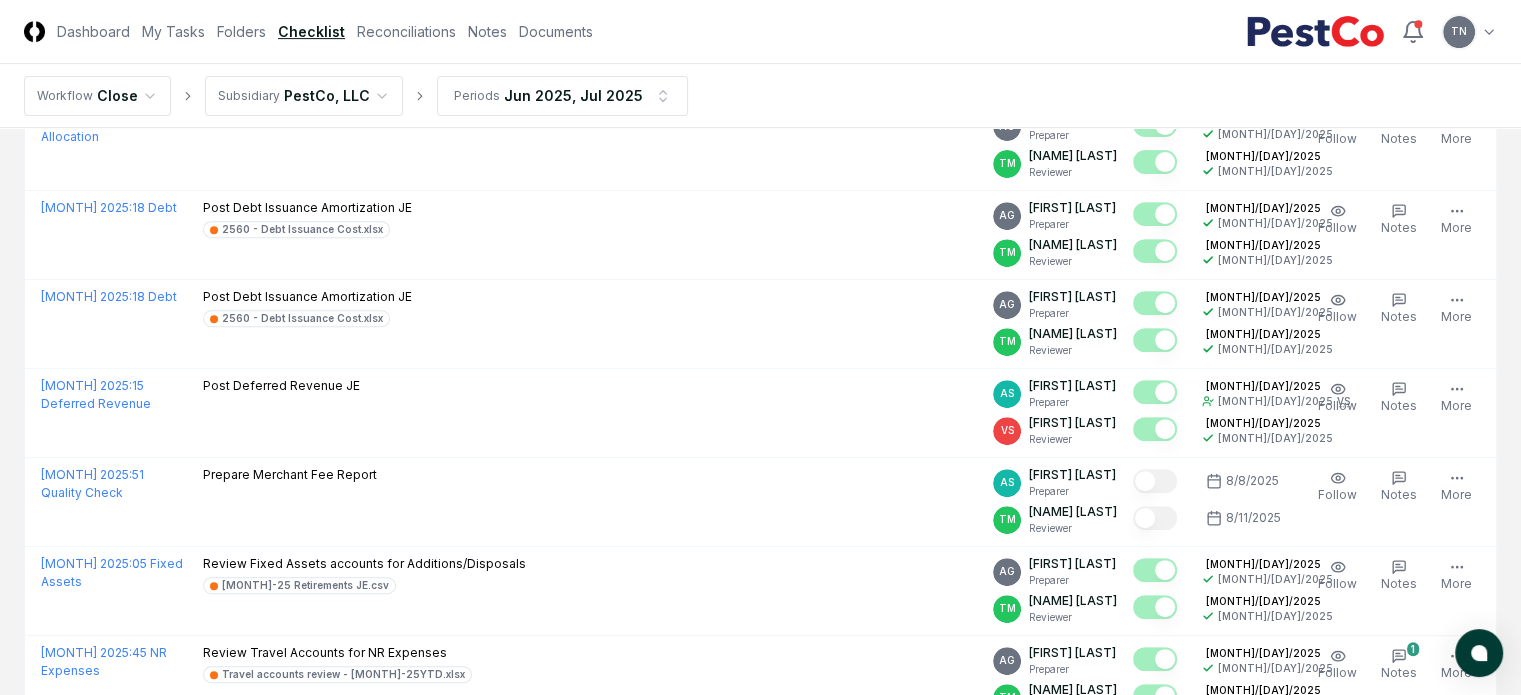 scroll, scrollTop: 0, scrollLeft: 0, axis: both 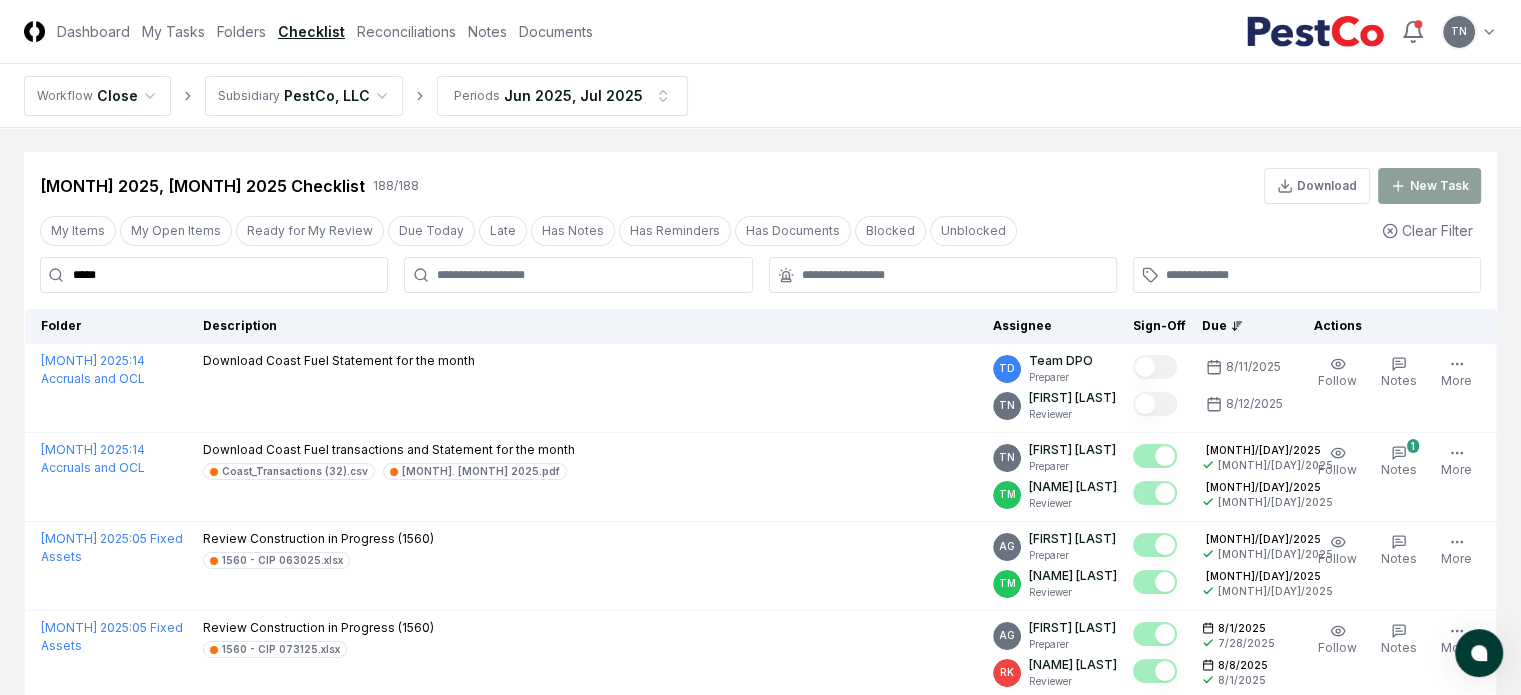 click on "*****" at bounding box center [214, 275] 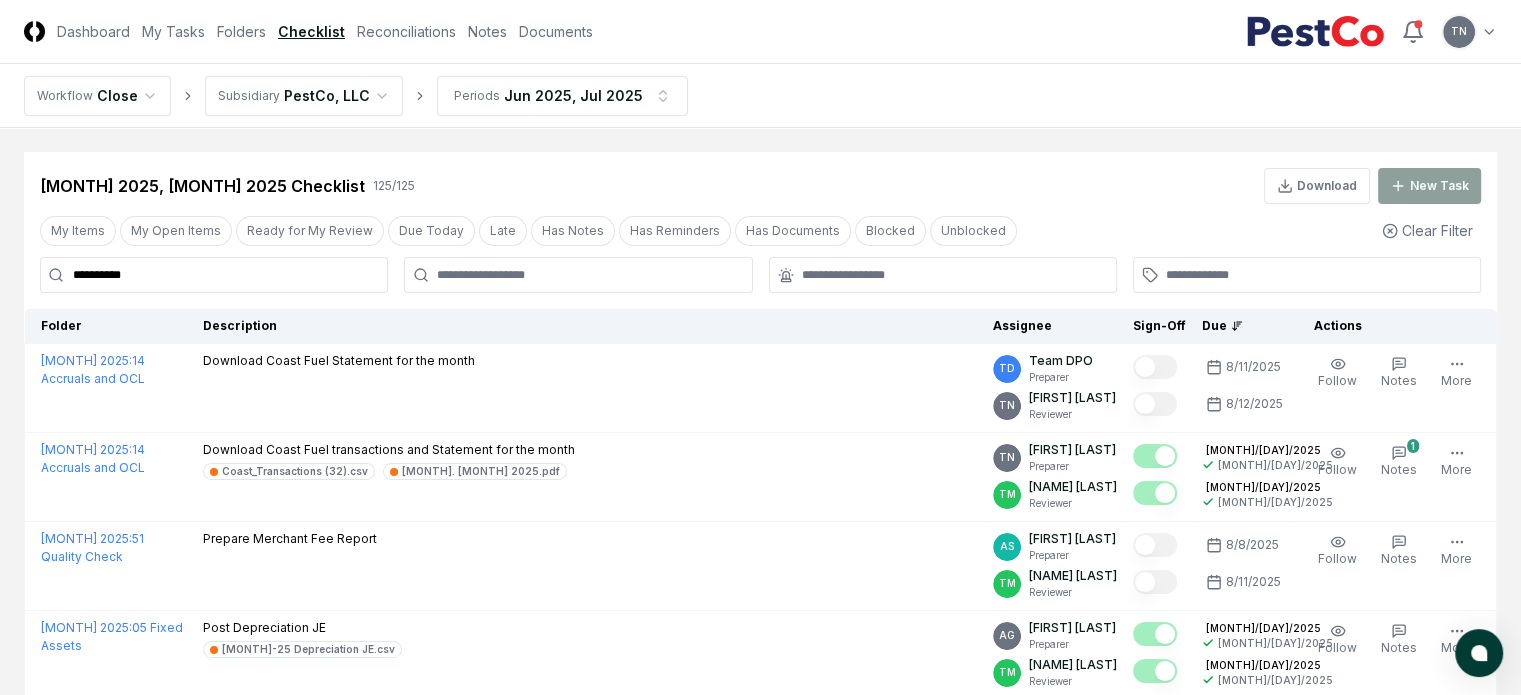type on "**********" 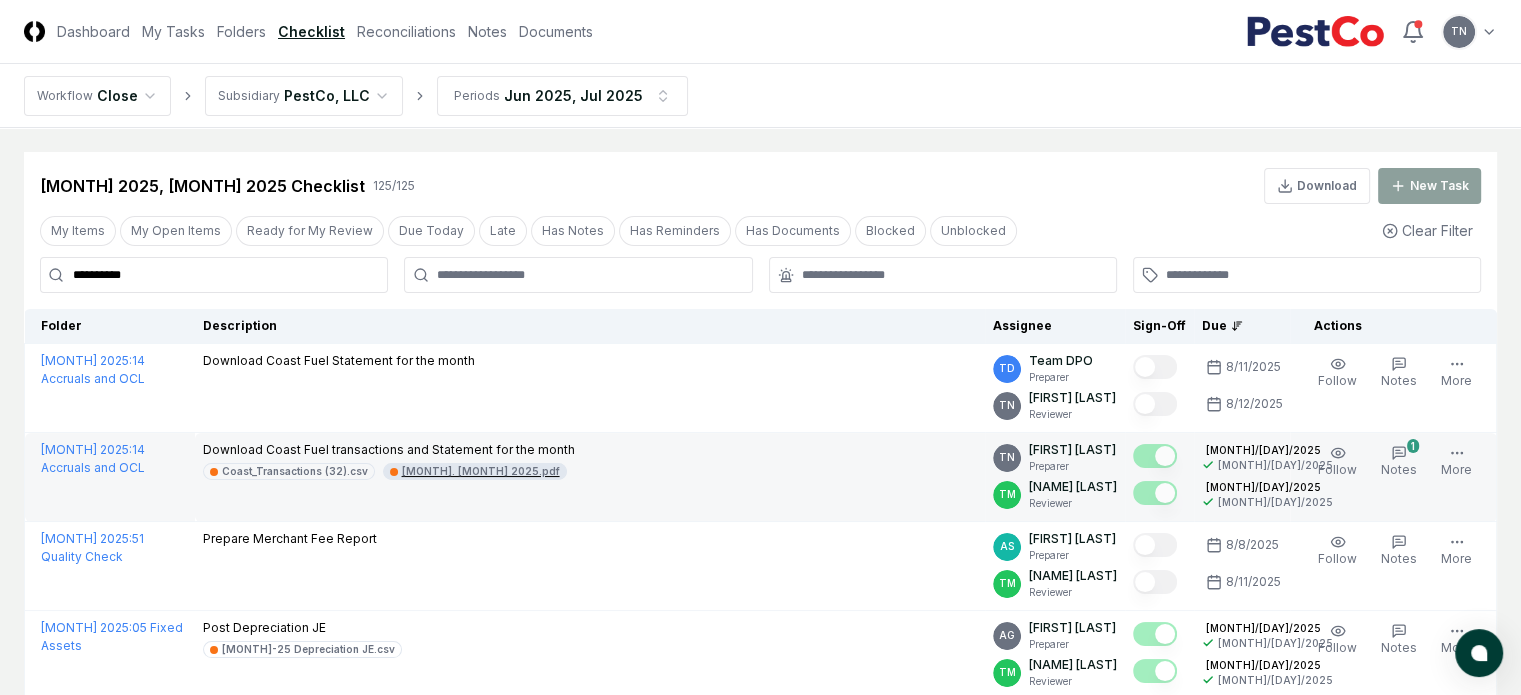 click on "[MONTH]. [MONTH] 2025.pdf" at bounding box center (481, 471) 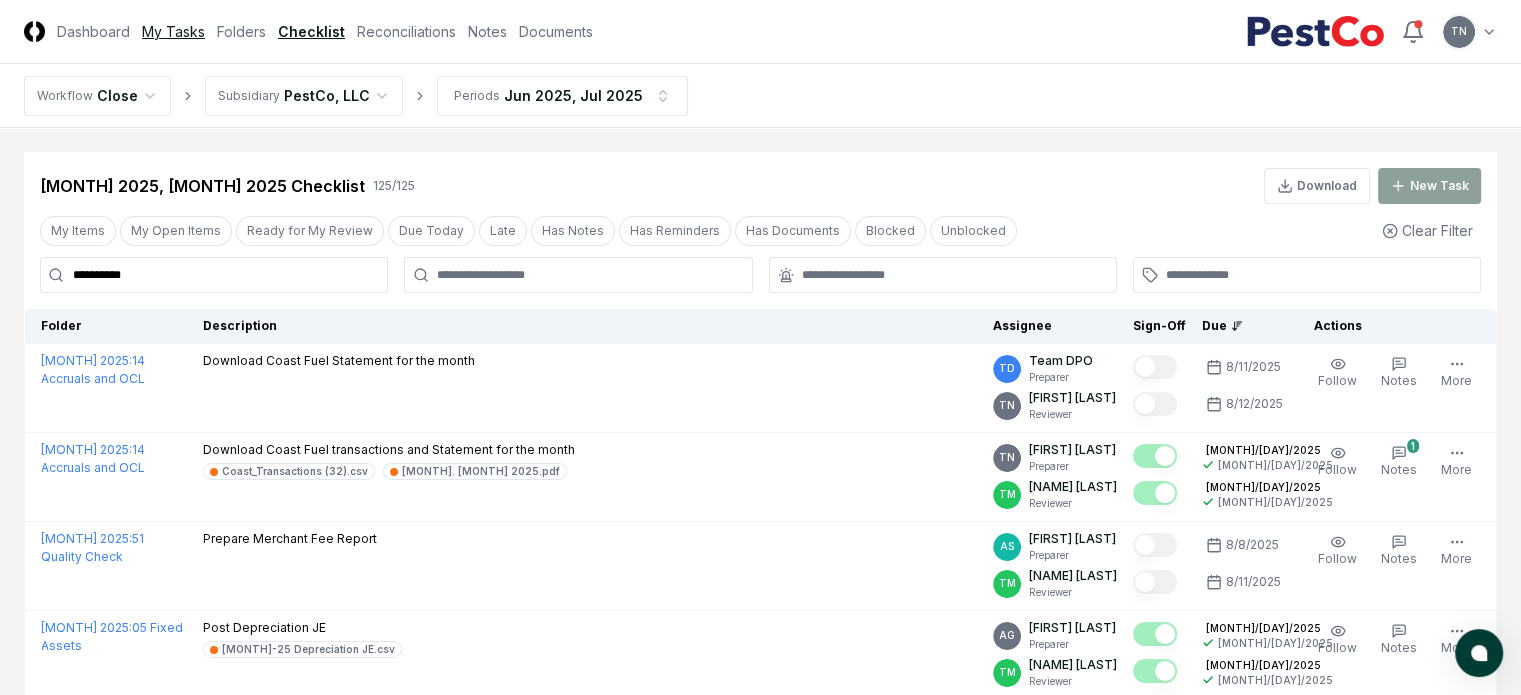 click on "My Tasks" at bounding box center [173, 31] 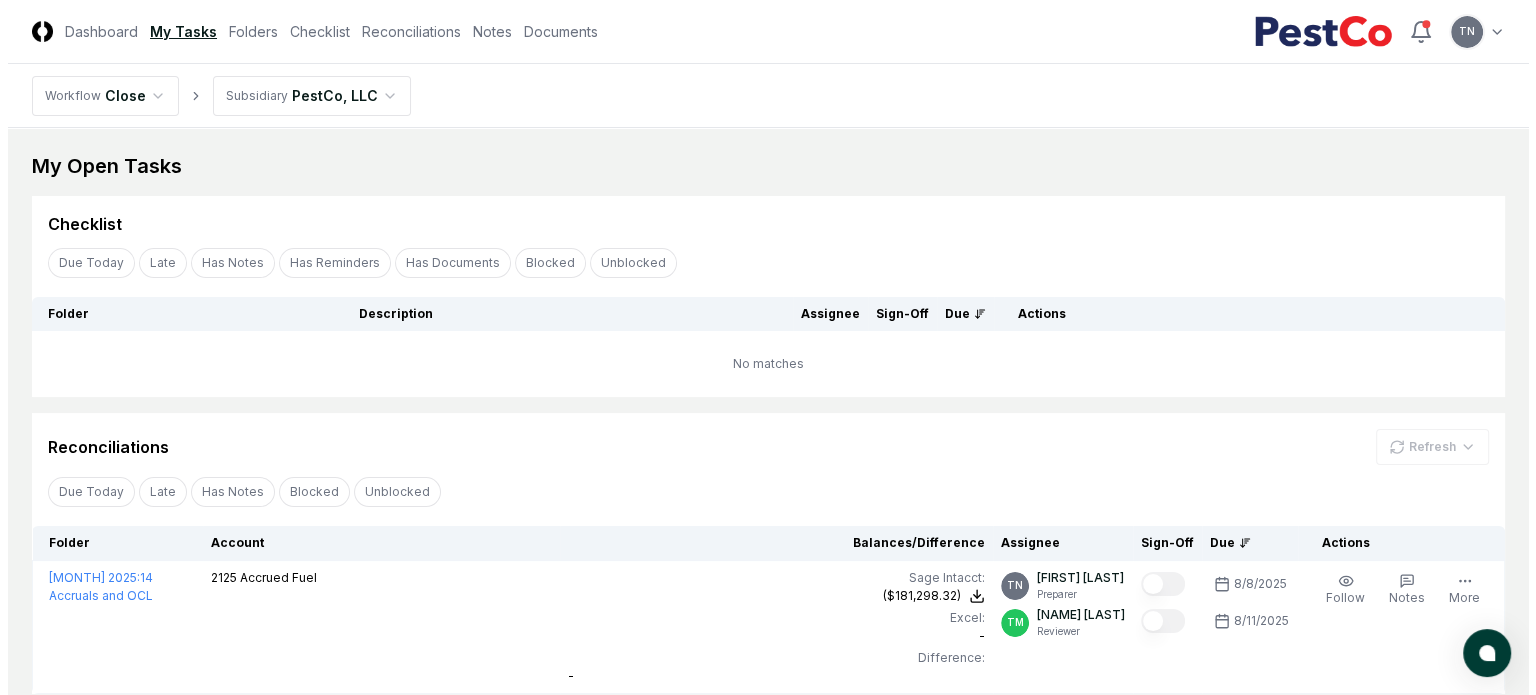 scroll, scrollTop: 98, scrollLeft: 0, axis: vertical 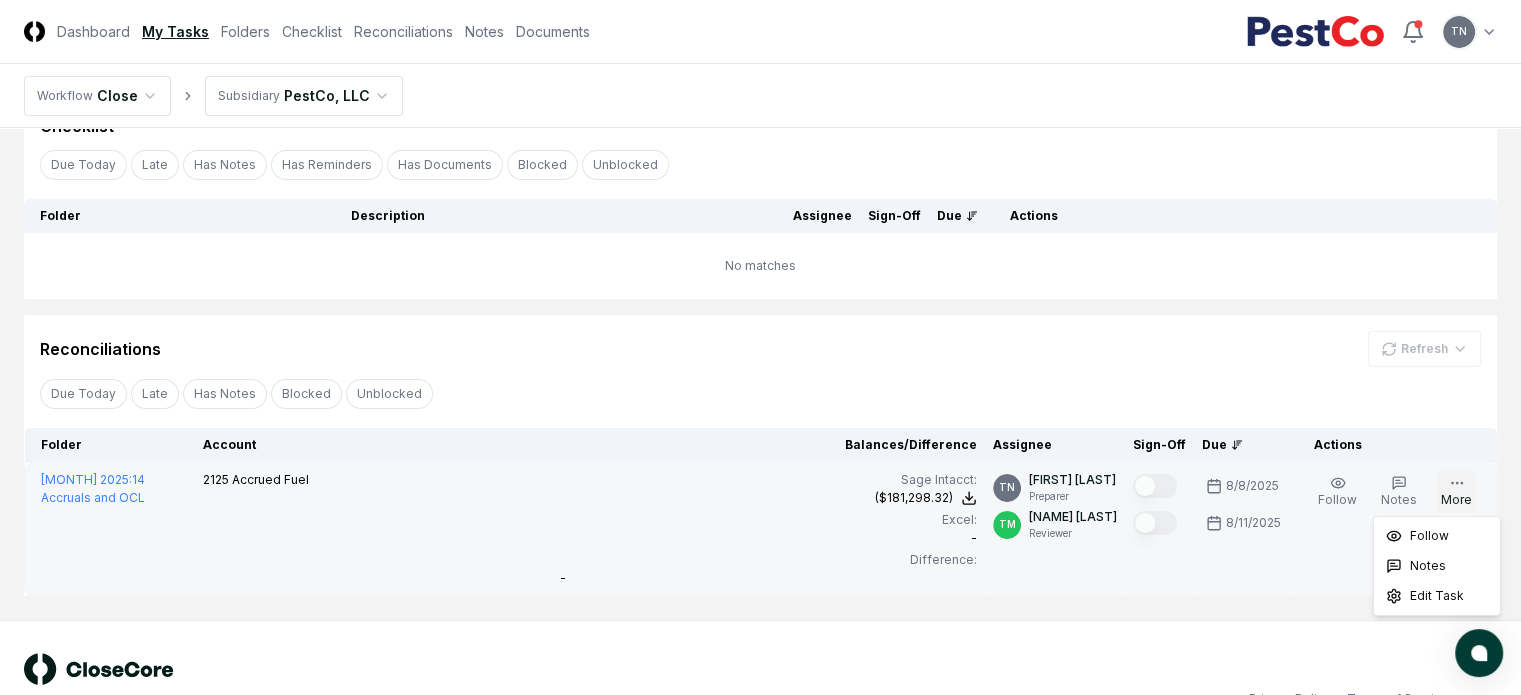 click 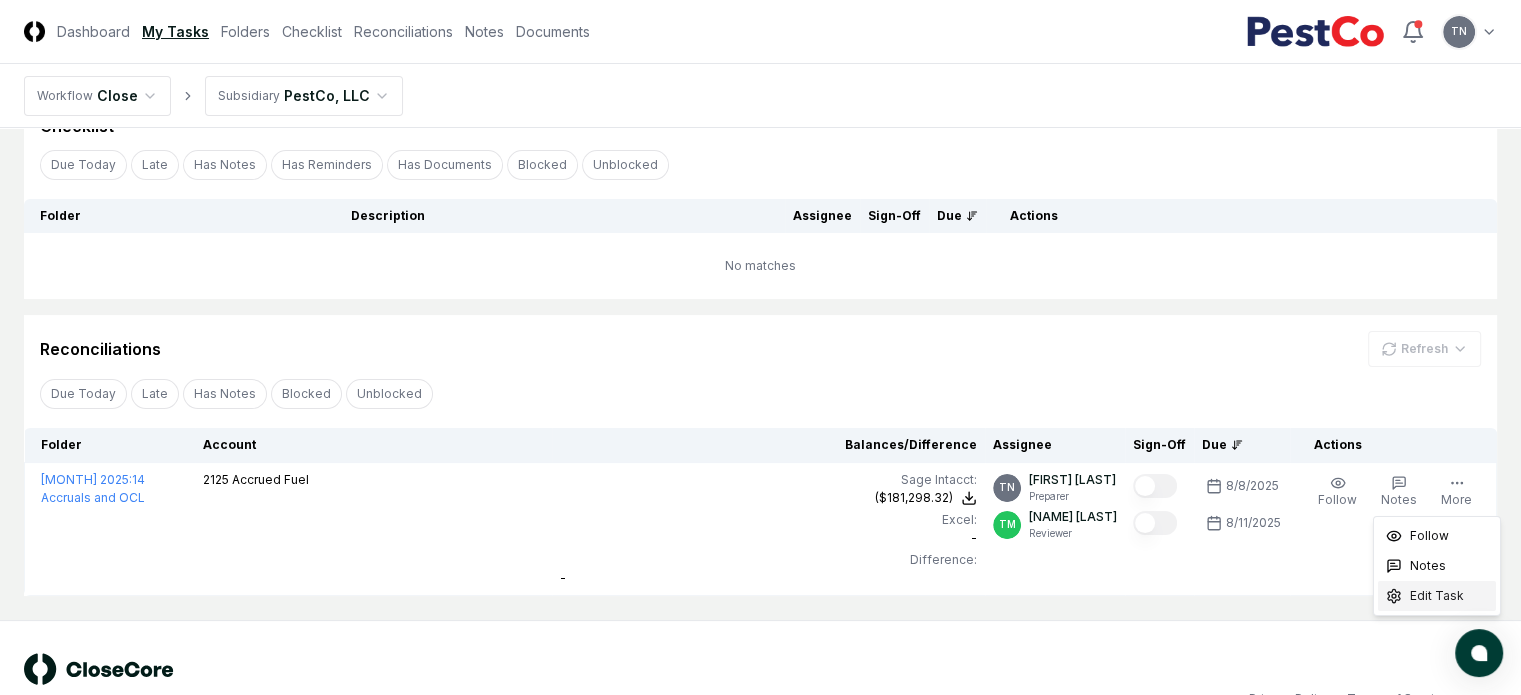 click on "Edit Task" at bounding box center [1437, 596] 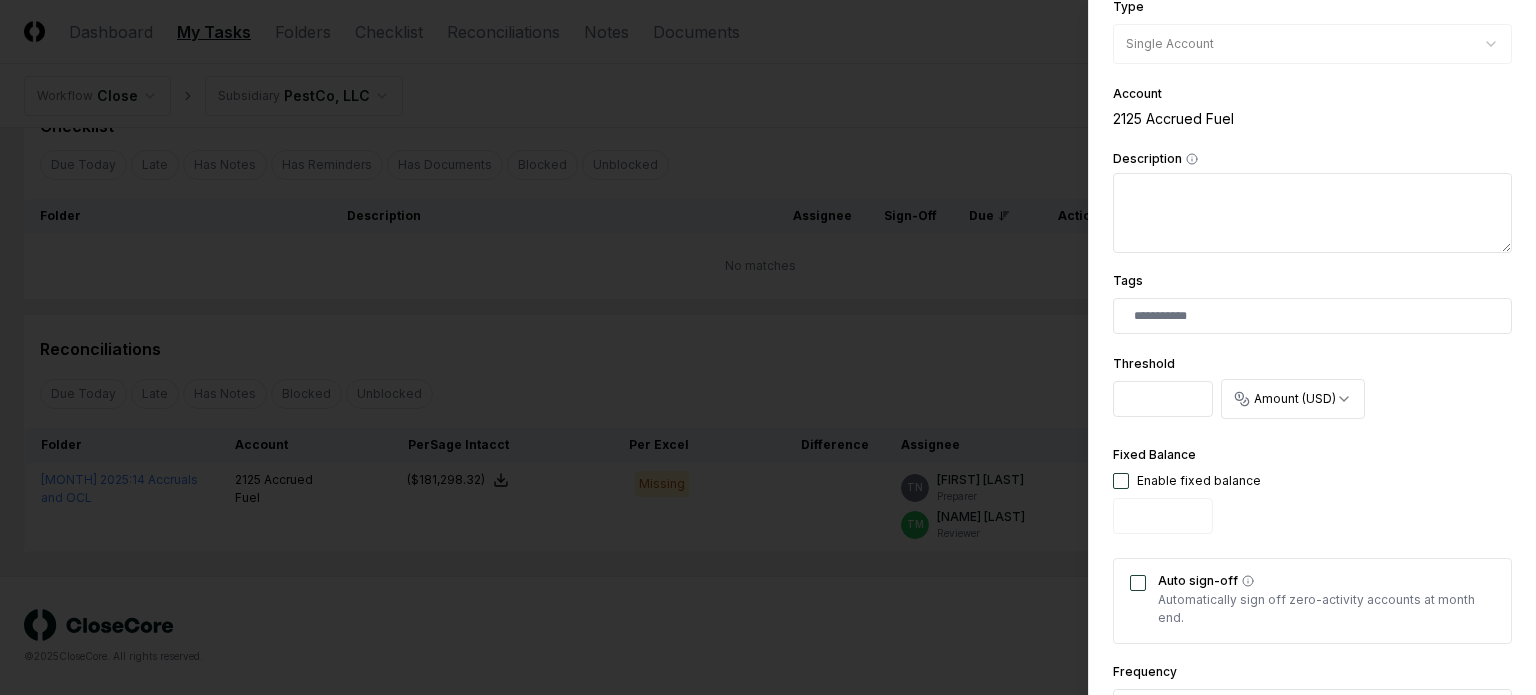 scroll, scrollTop: 618, scrollLeft: 0, axis: vertical 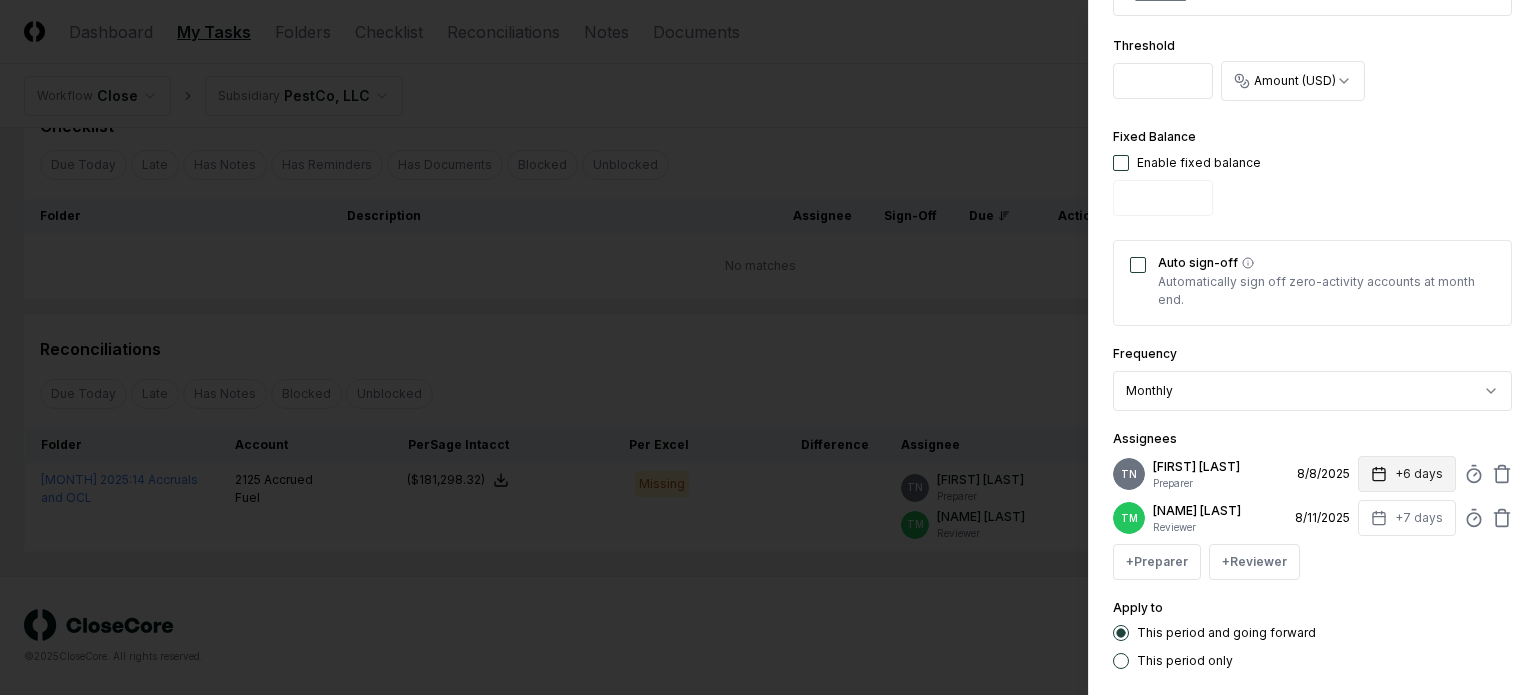 click on "+6 days" at bounding box center [1407, 474] 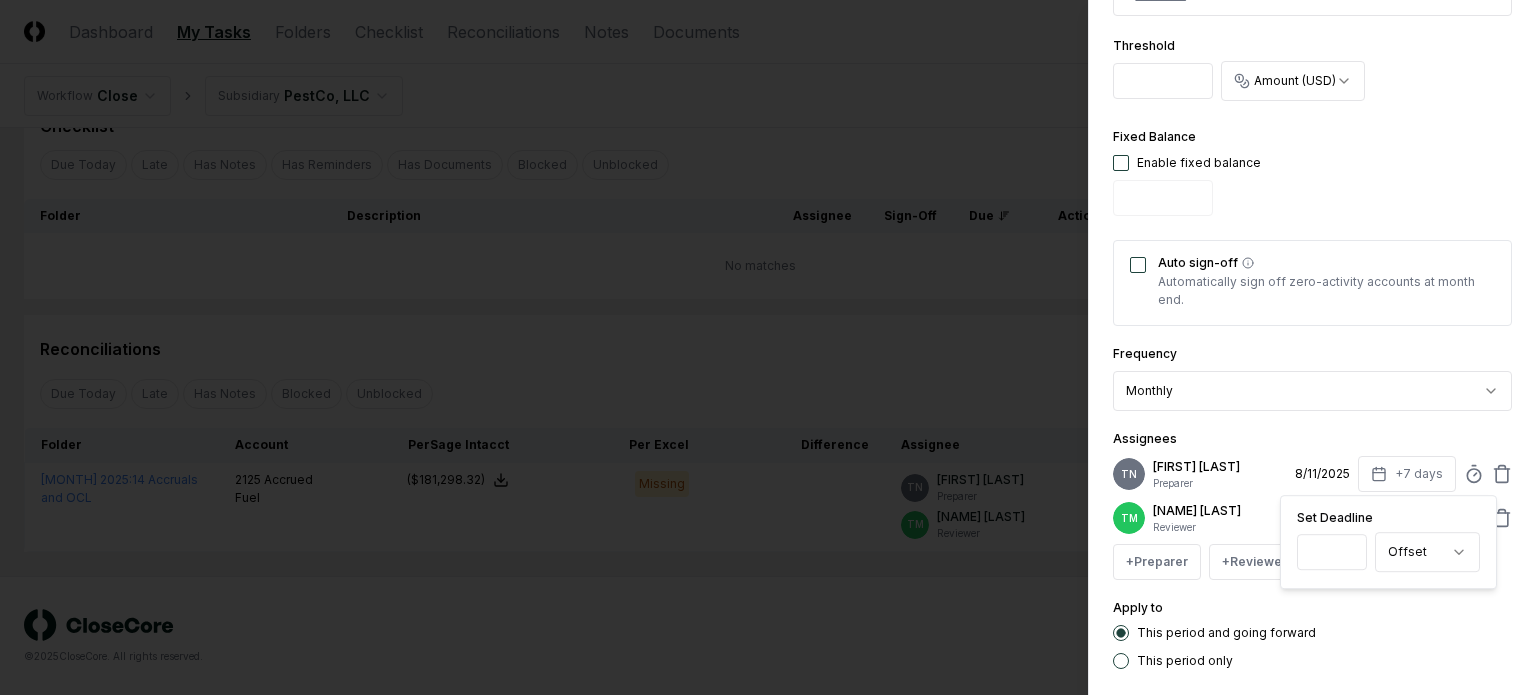 type on "*" 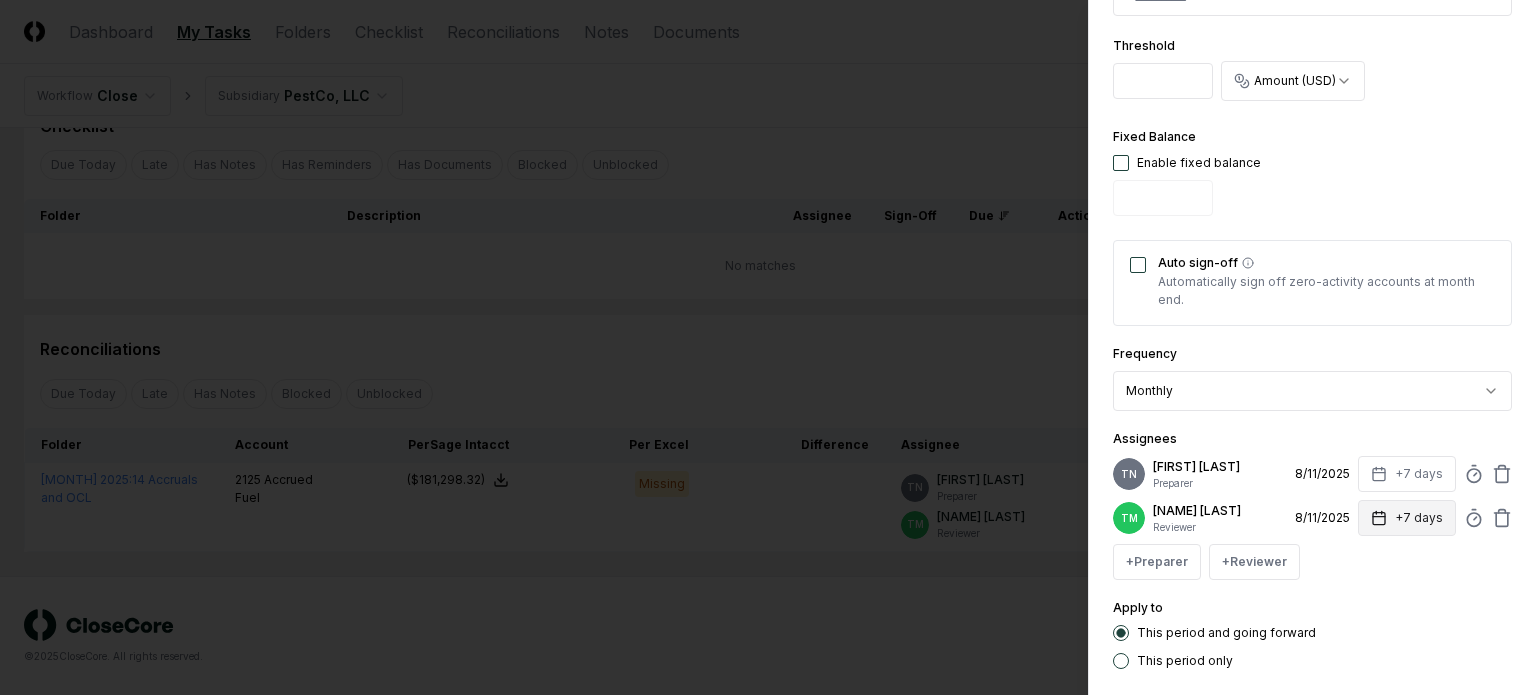 click on "+7 days" at bounding box center [1407, 518] 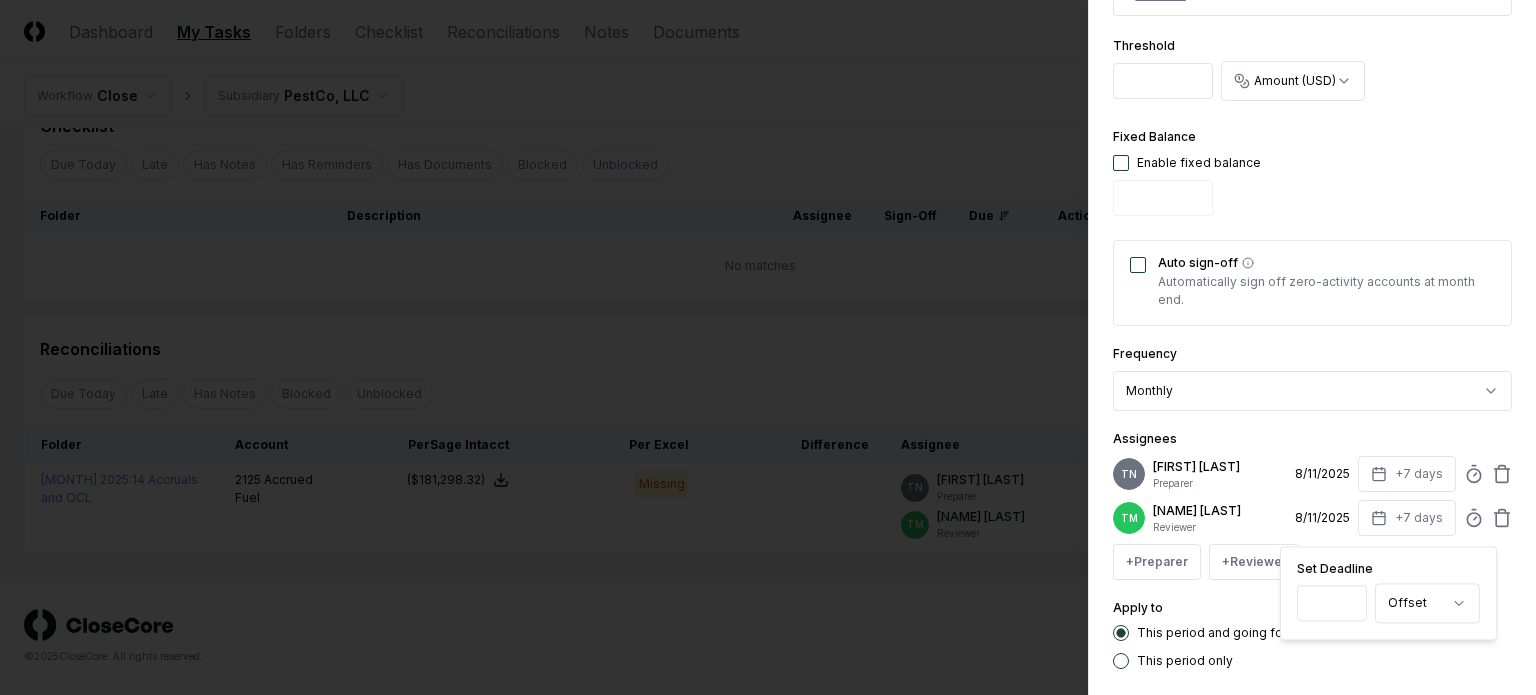type on "*" 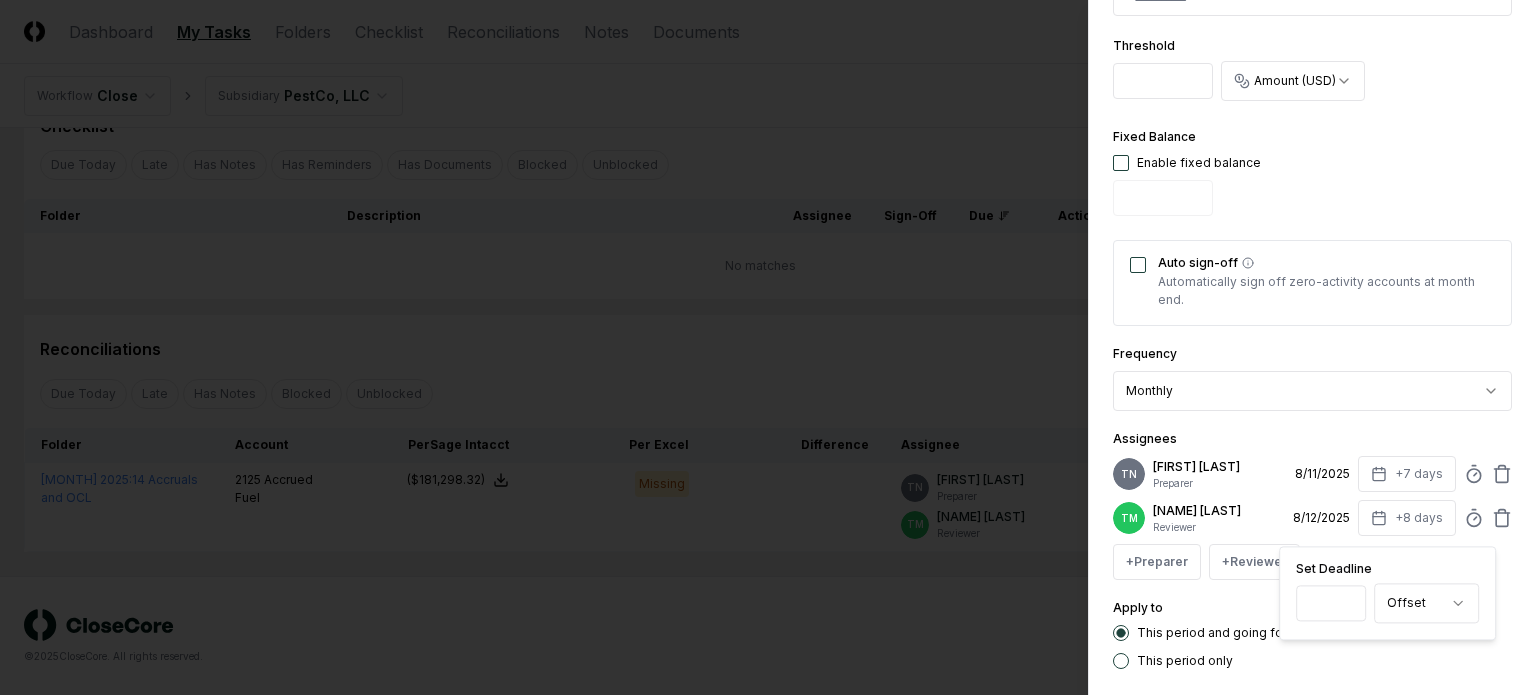 click on "**********" at bounding box center [1312, 65] 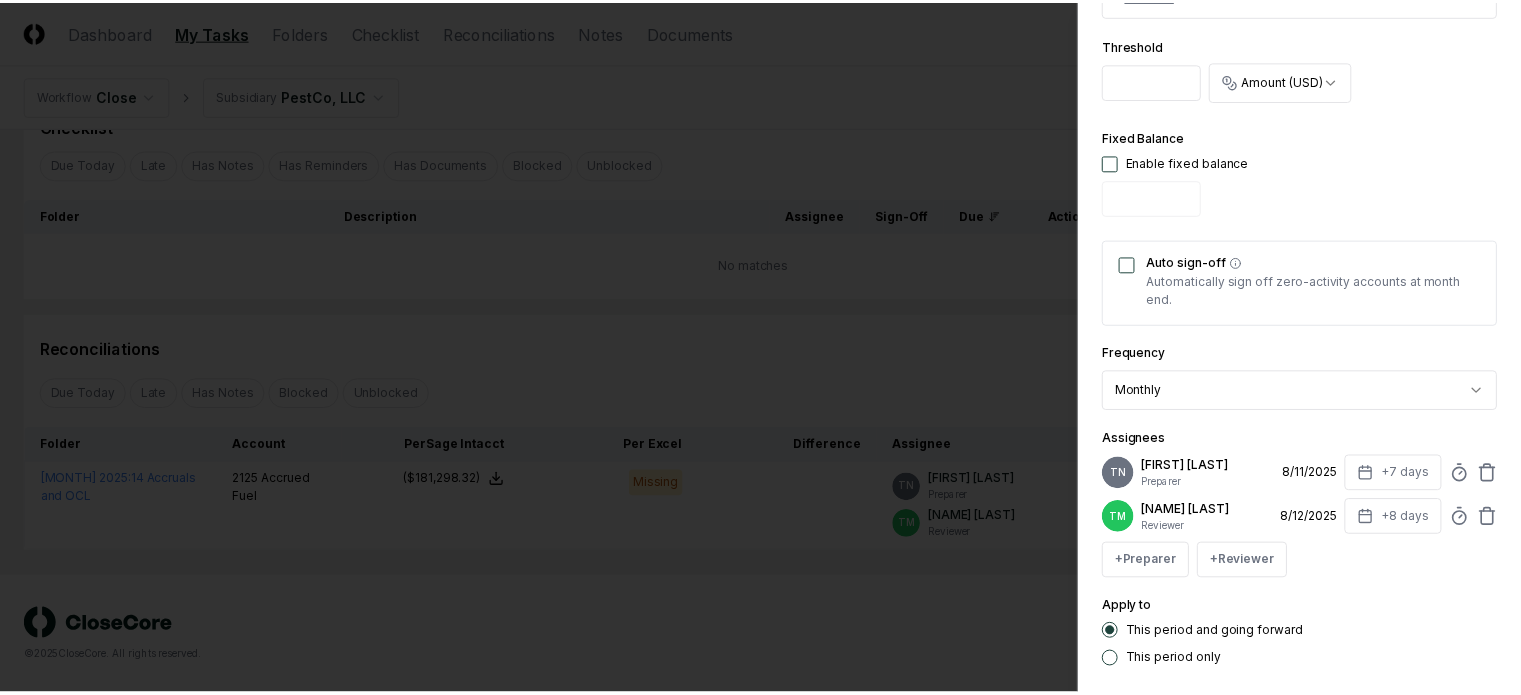 scroll, scrollTop: 735, scrollLeft: 0, axis: vertical 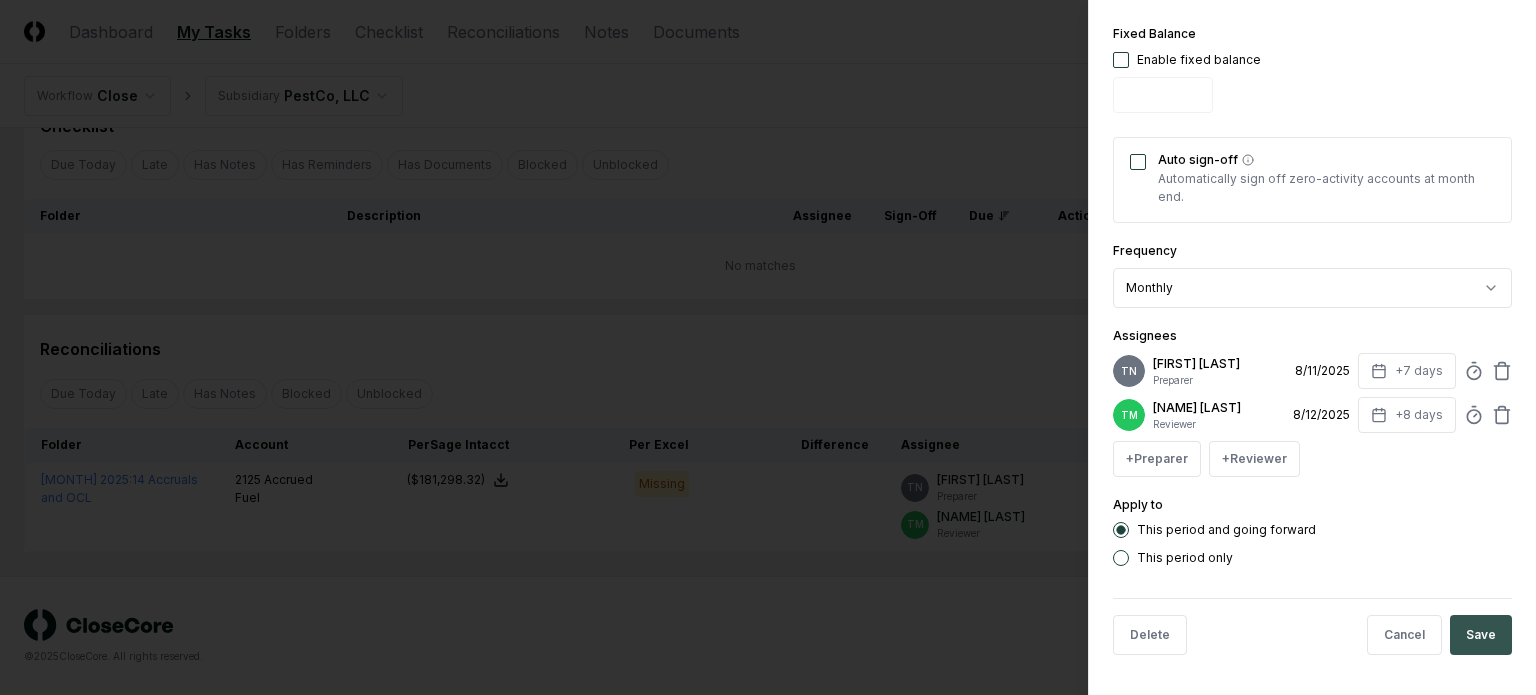 click on "Save" at bounding box center [1481, 635] 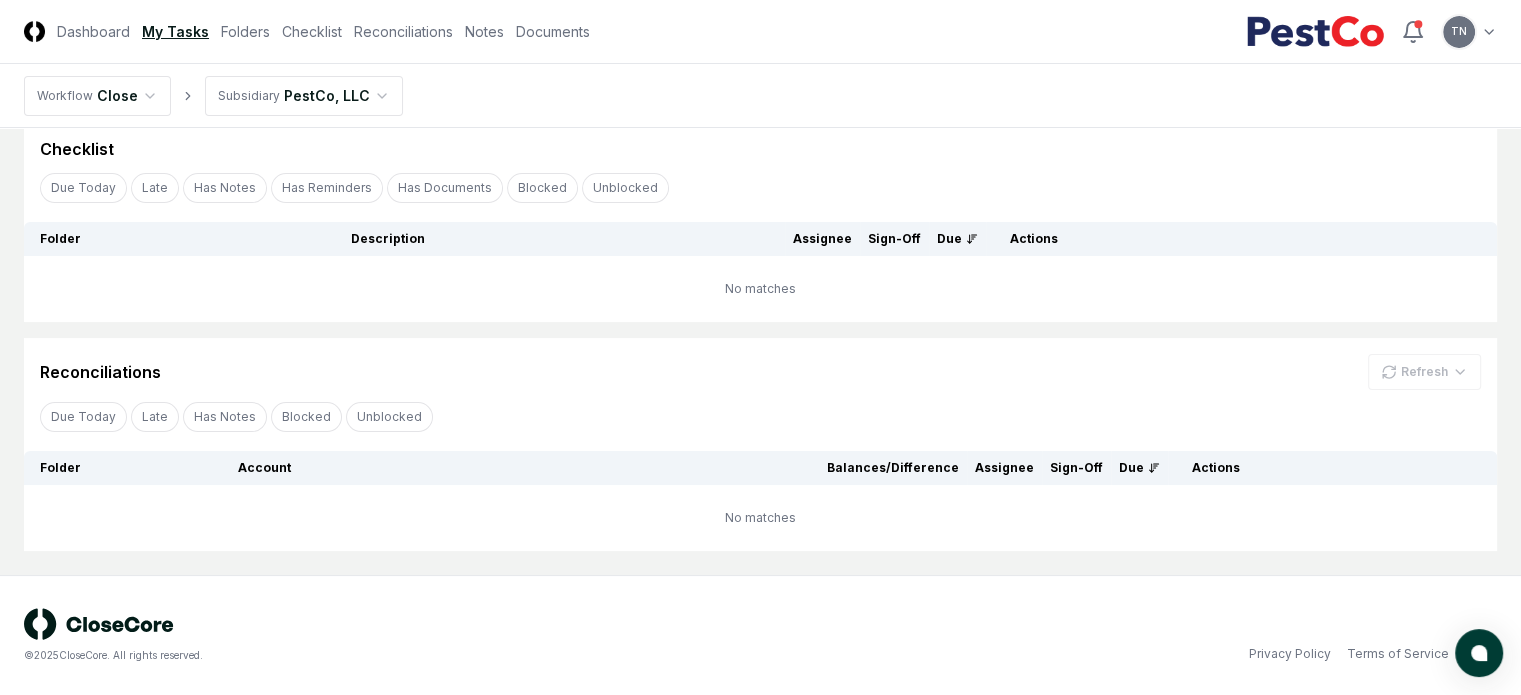 scroll, scrollTop: 75, scrollLeft: 0, axis: vertical 